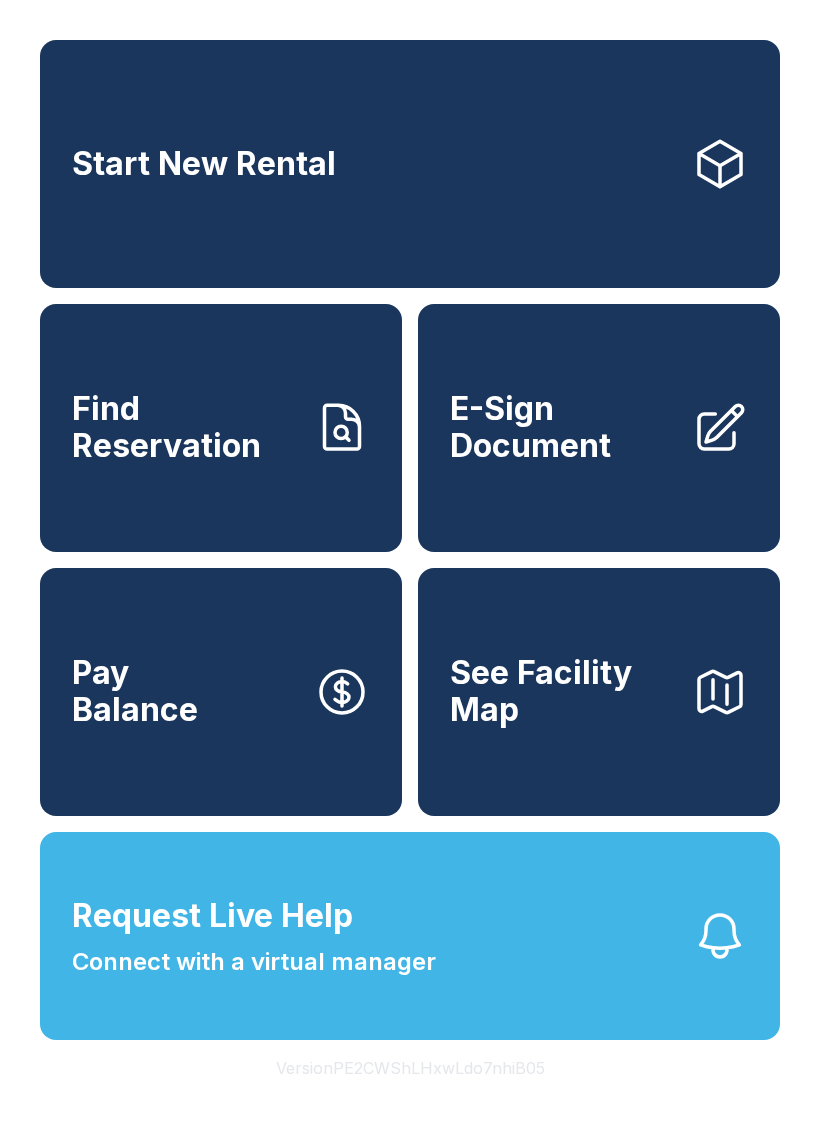 scroll, scrollTop: 0, scrollLeft: 0, axis: both 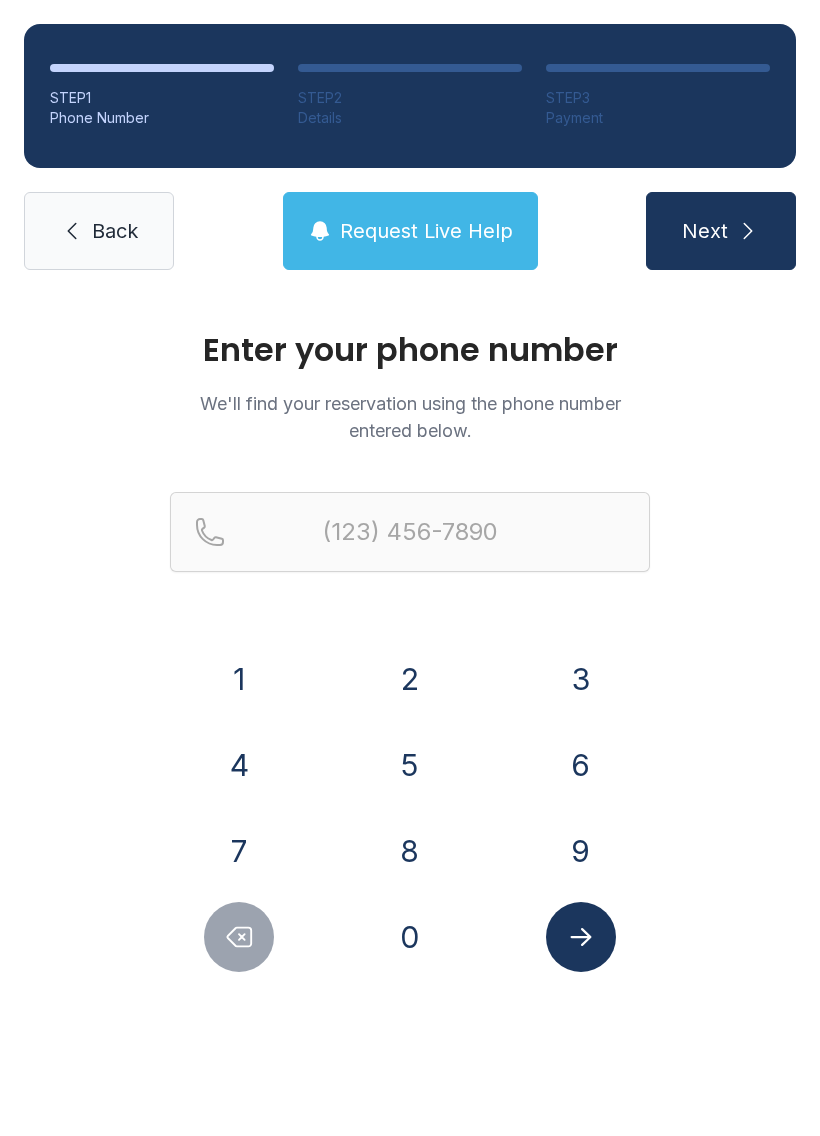 click on "4" at bounding box center [239, 765] 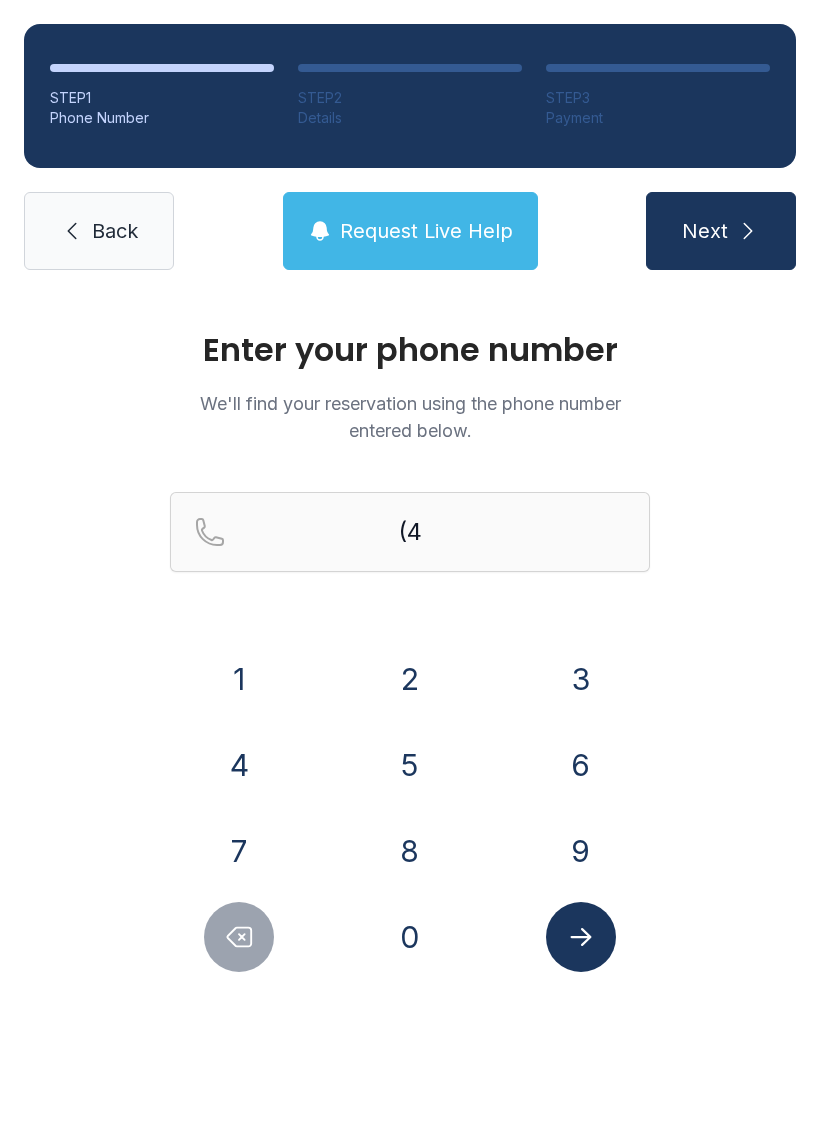 click on "0" at bounding box center (410, 937) 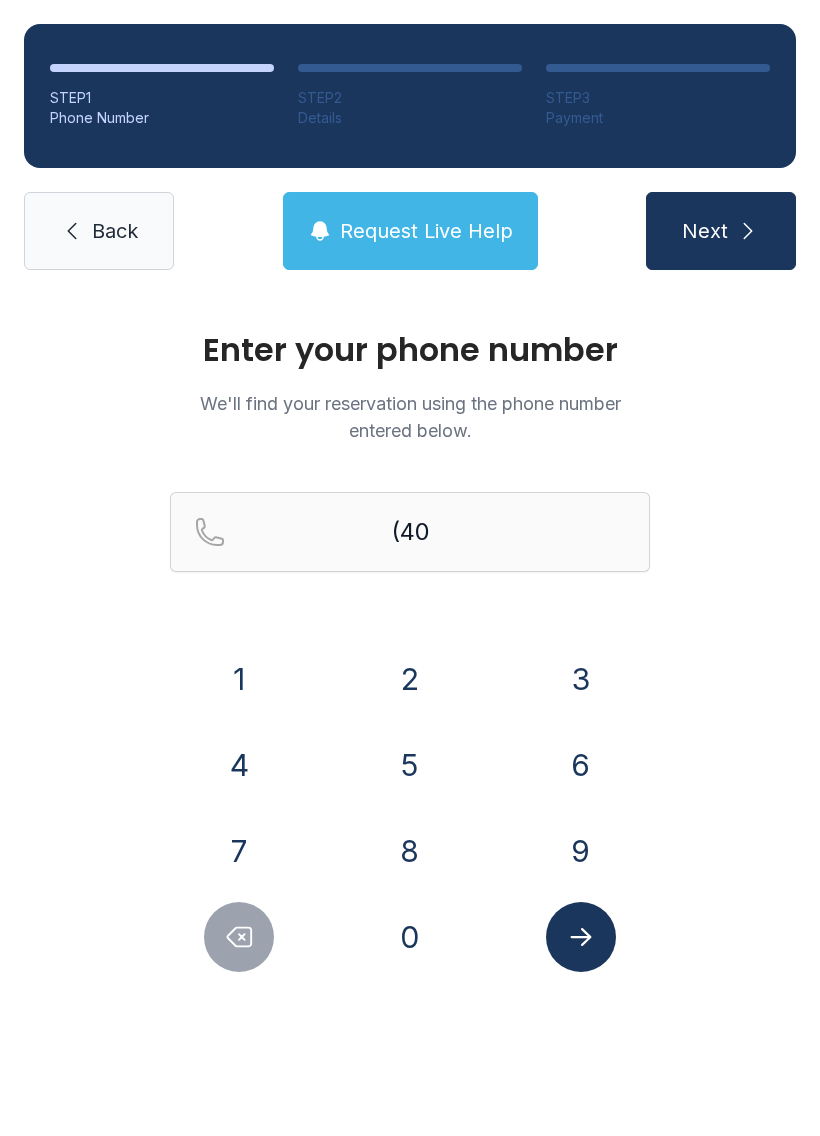 click on "4" at bounding box center [239, 765] 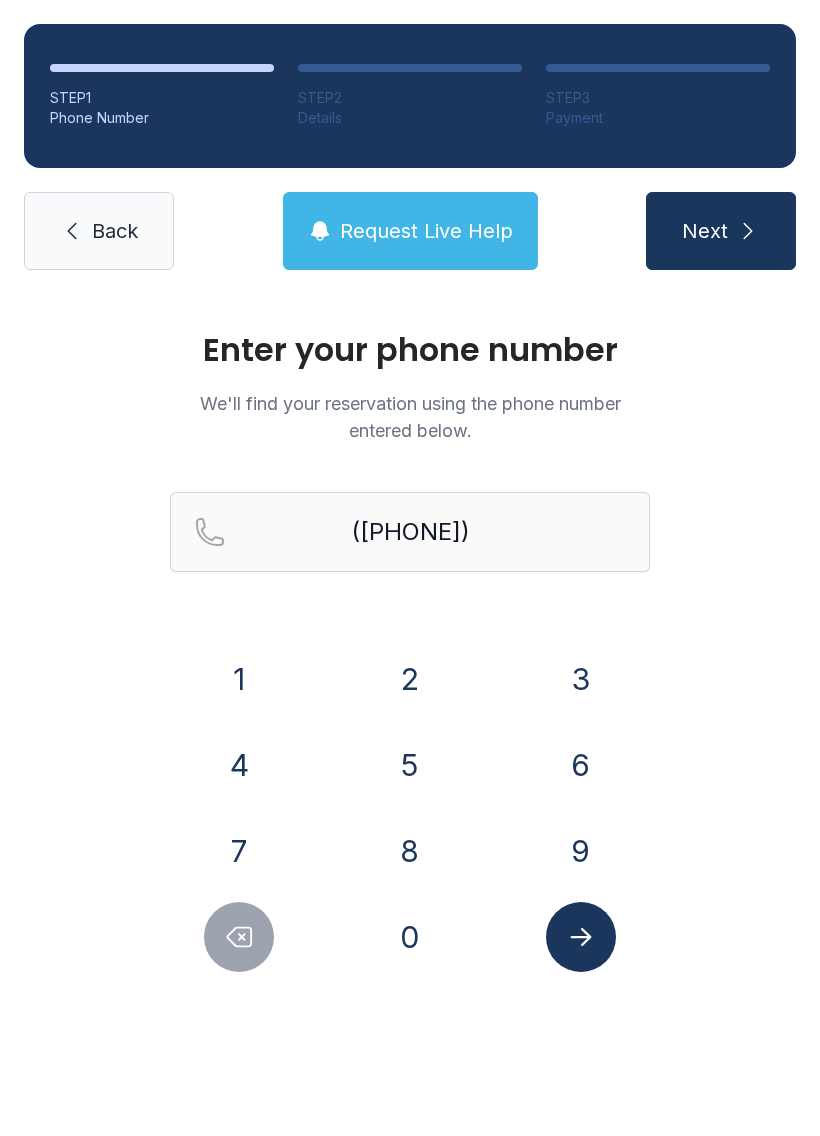 click on "9" at bounding box center [581, 851] 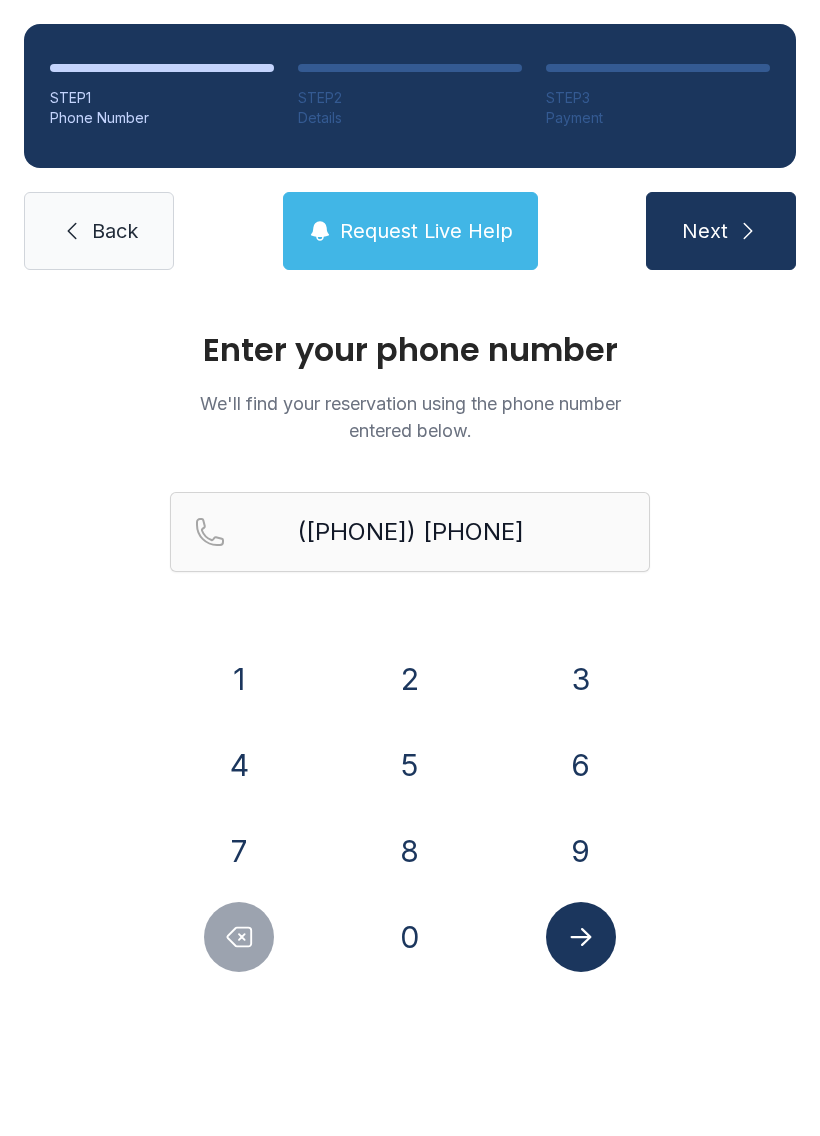 click on "1" at bounding box center (239, 679) 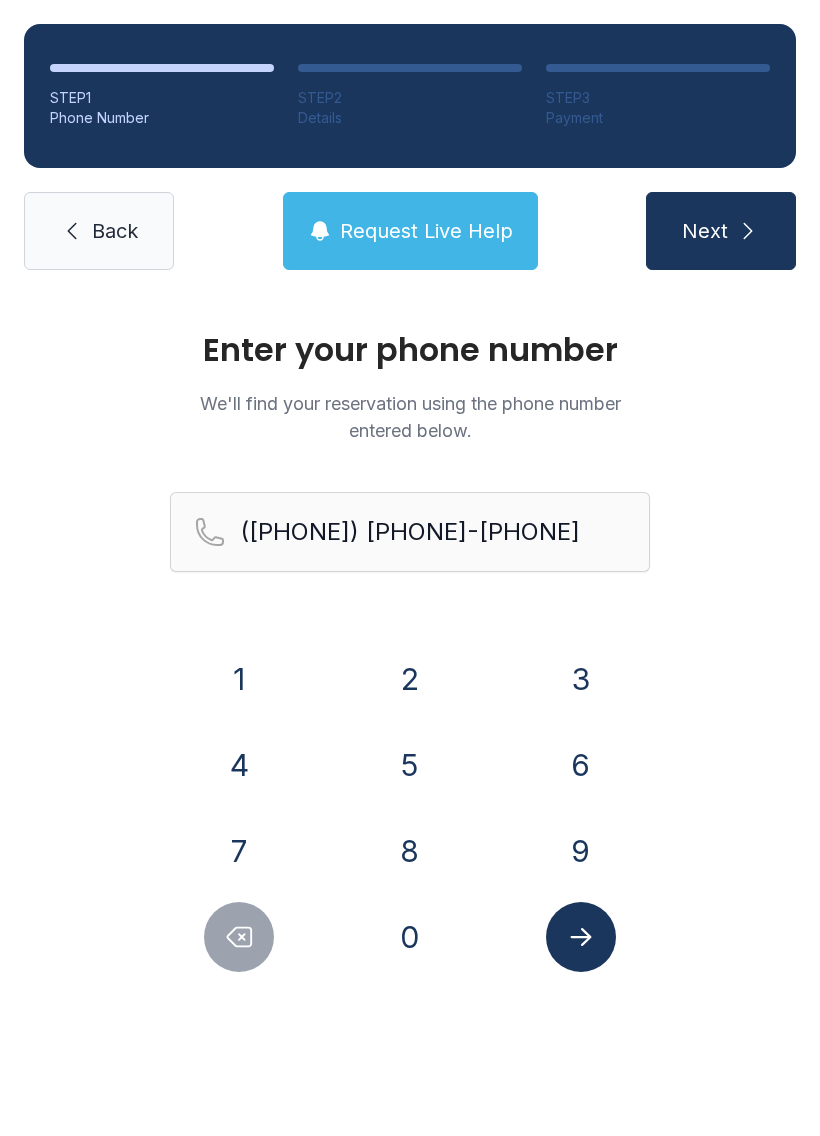 click on "8" at bounding box center (410, 851) 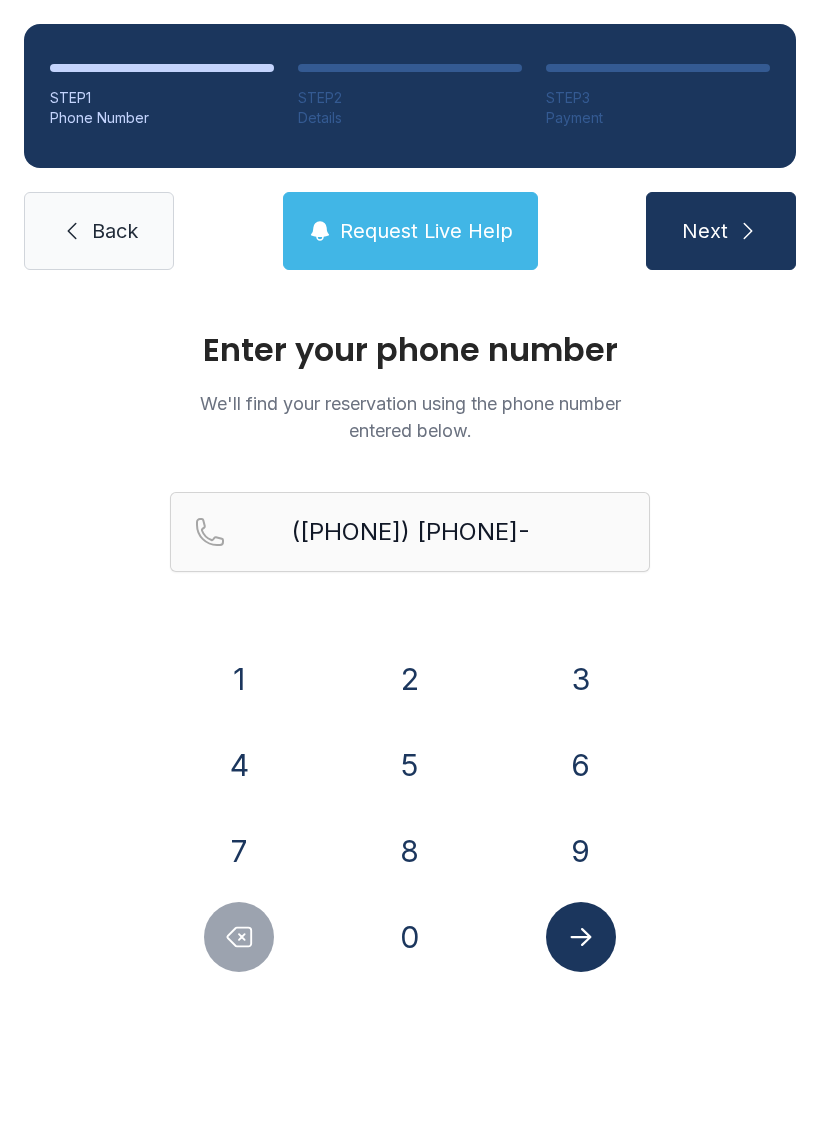 click on "0" at bounding box center (410, 937) 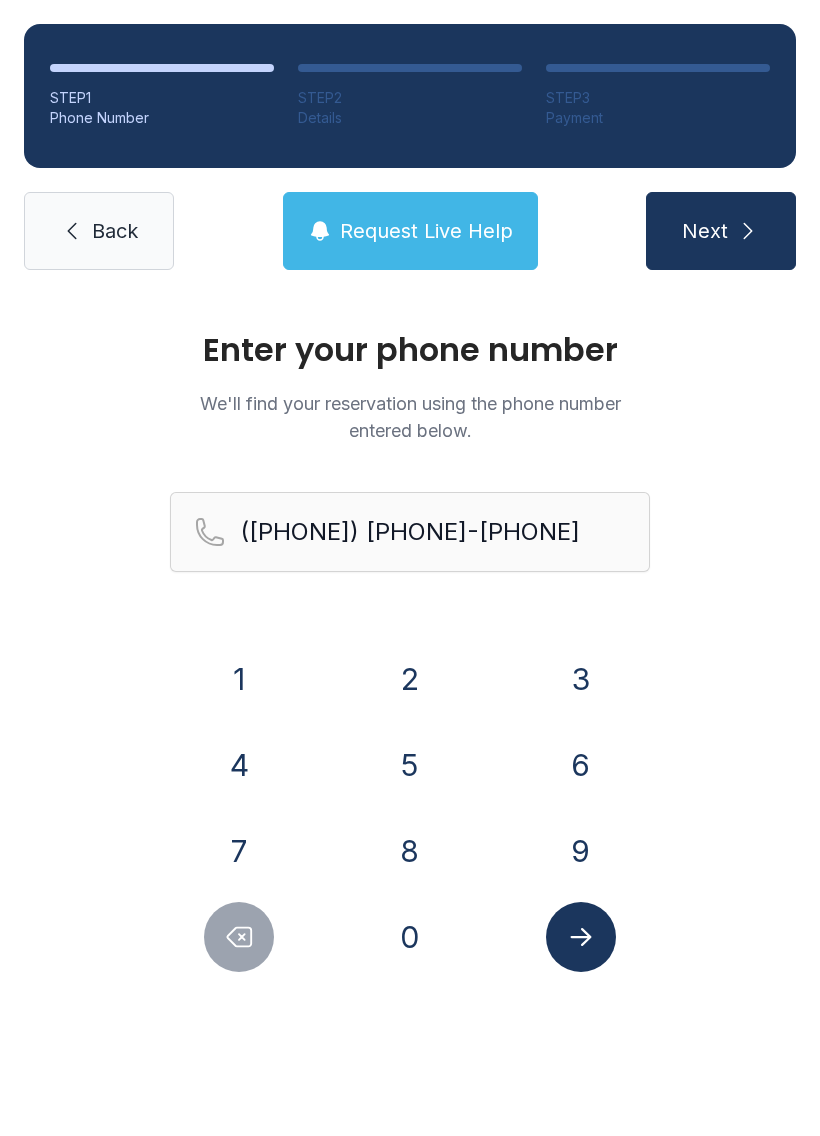 click on "0" at bounding box center (410, 937) 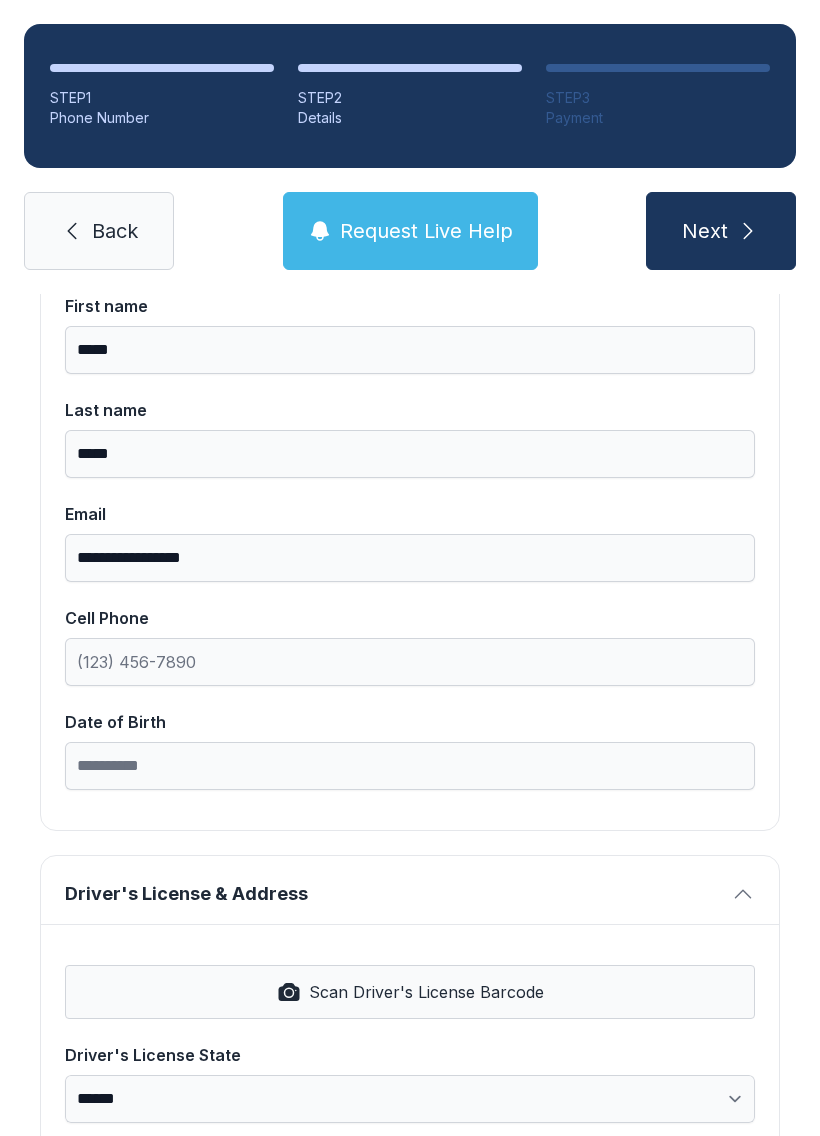 scroll, scrollTop: 224, scrollLeft: 0, axis: vertical 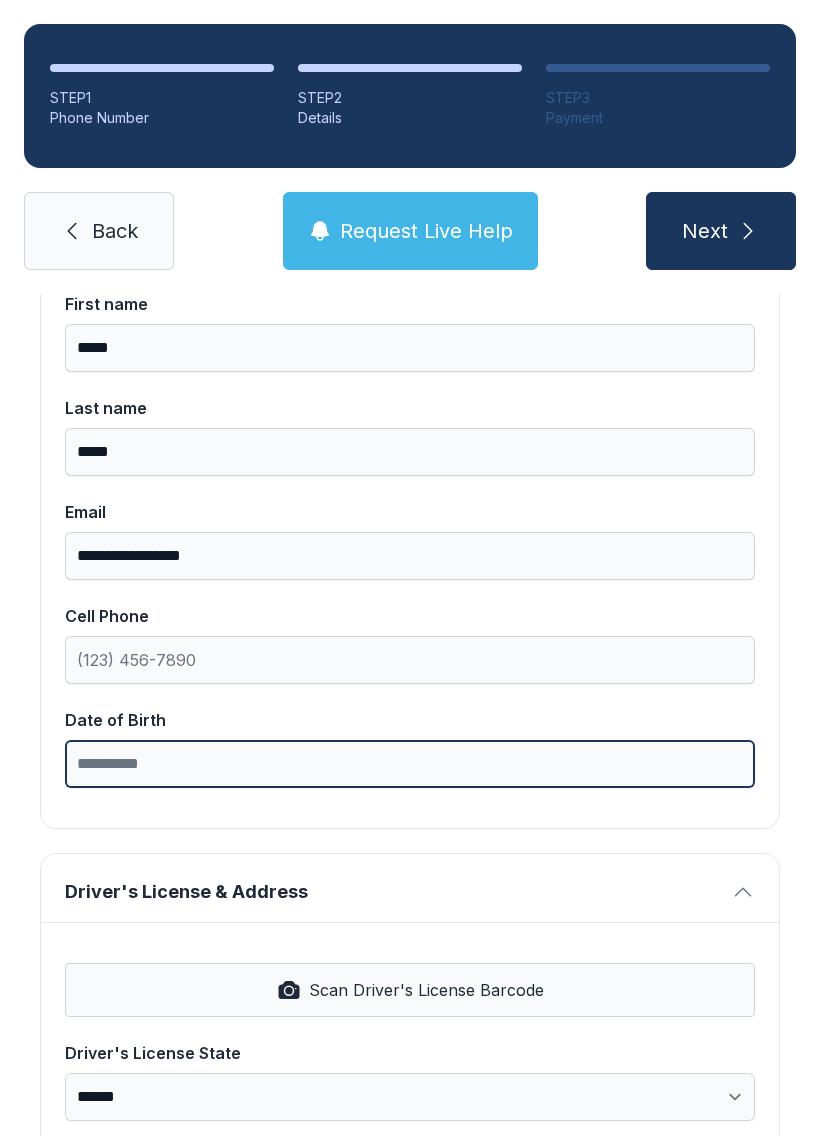 click on "Date of Birth" at bounding box center [410, 764] 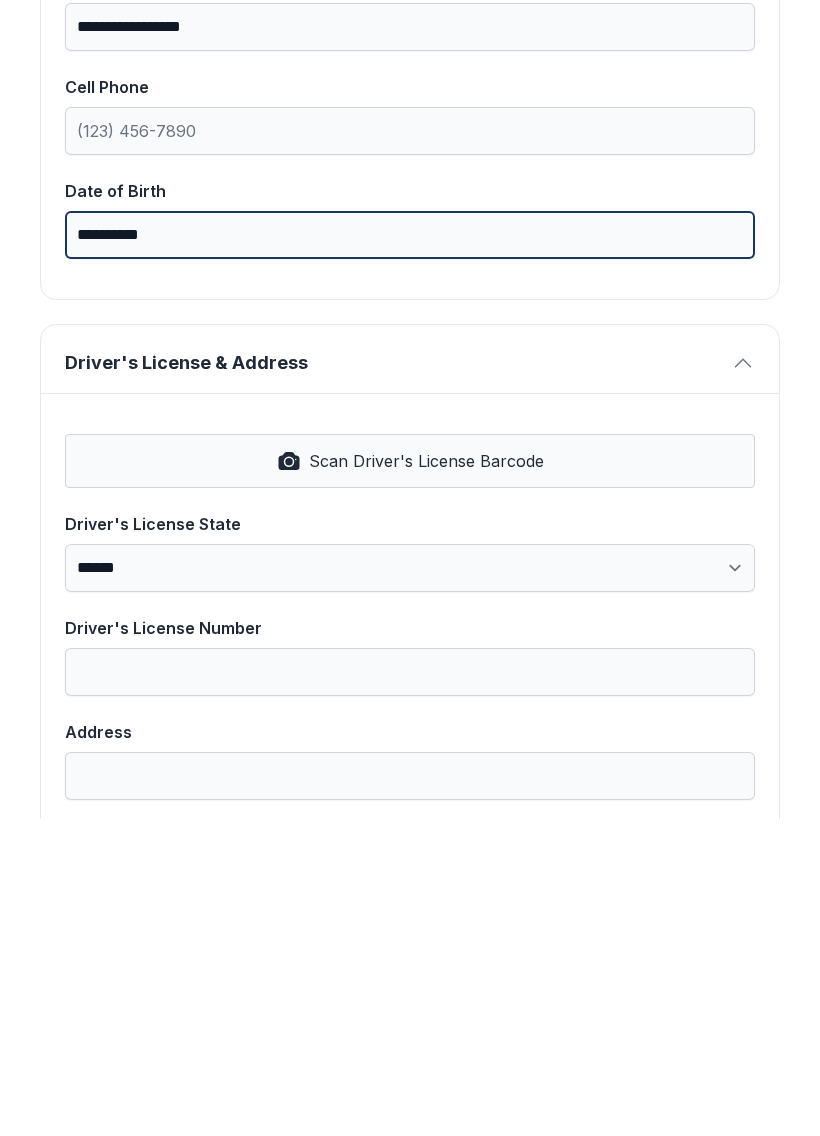 scroll, scrollTop: 442, scrollLeft: 0, axis: vertical 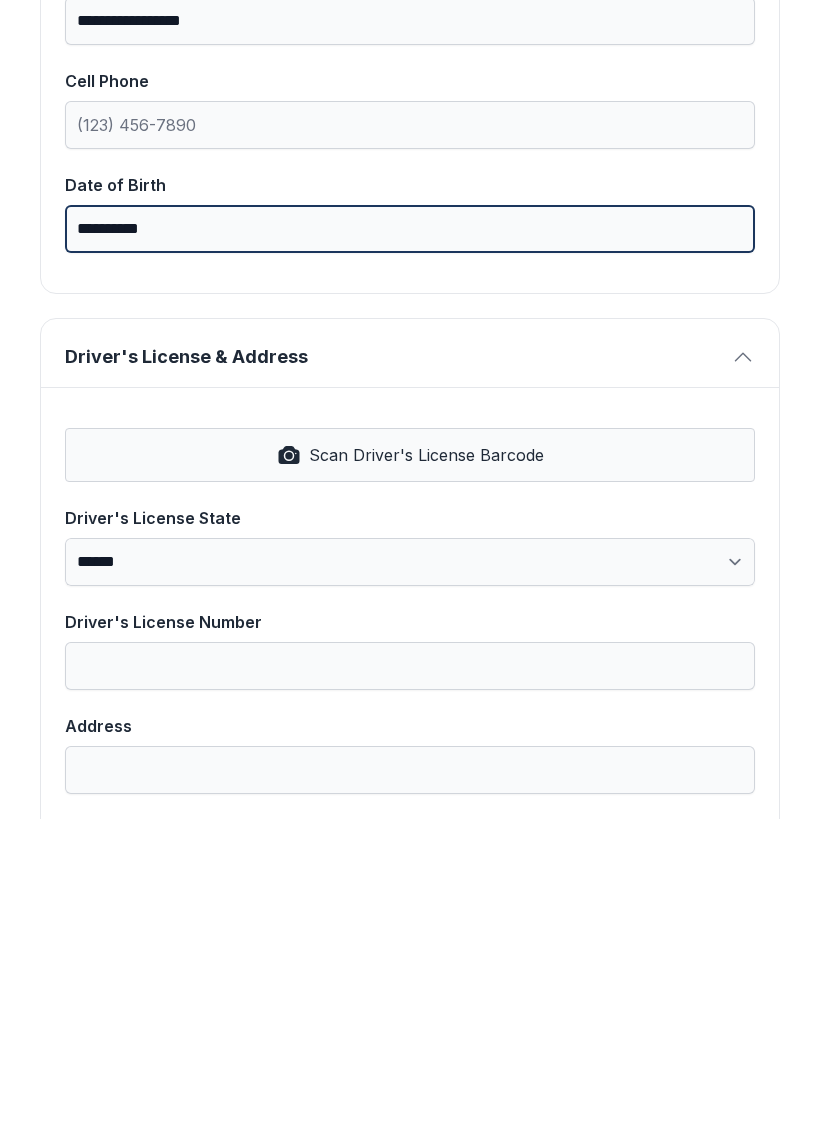 type on "**********" 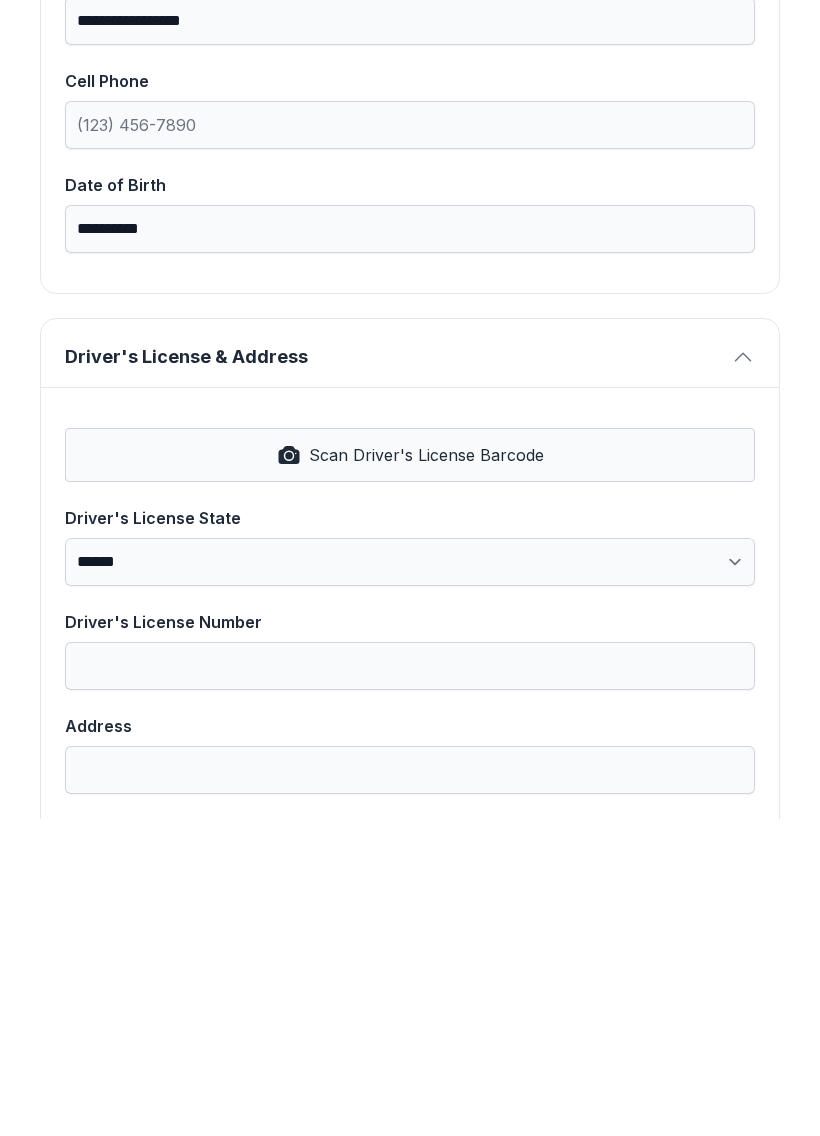 click on "Scan Driver's License Barcode" at bounding box center (426, 772) 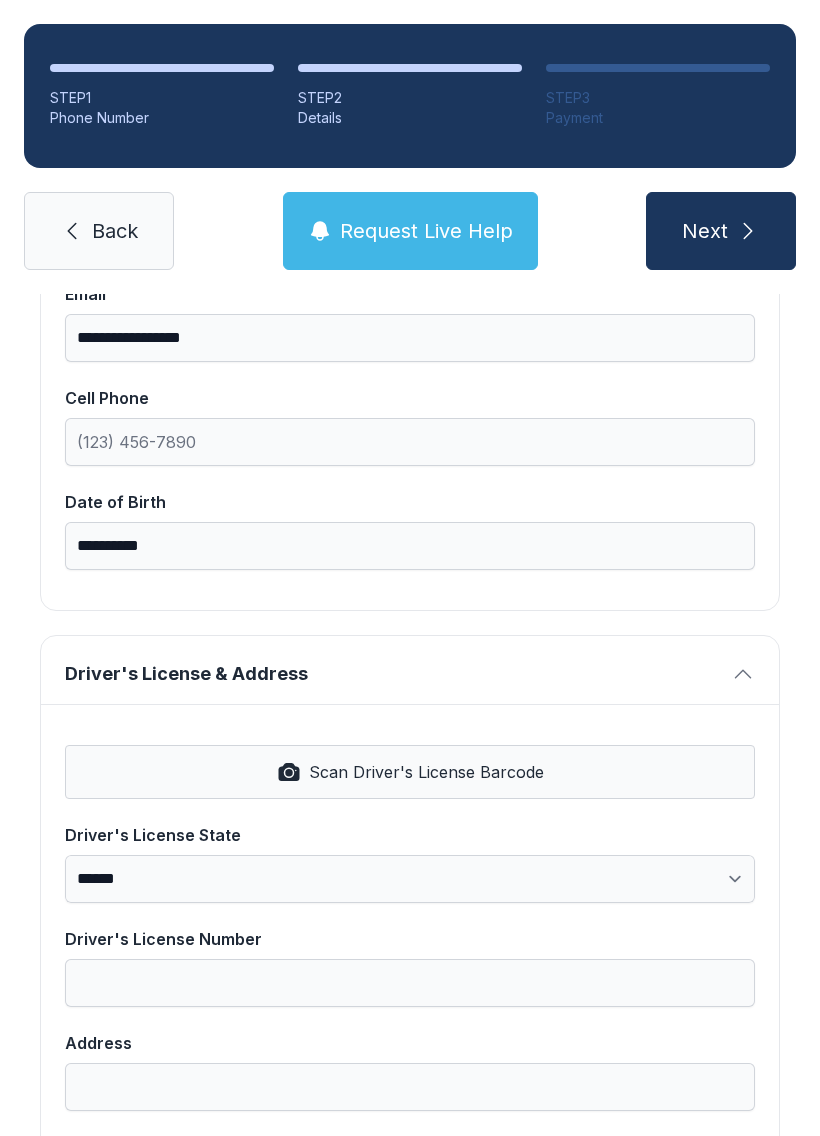 select on "**" 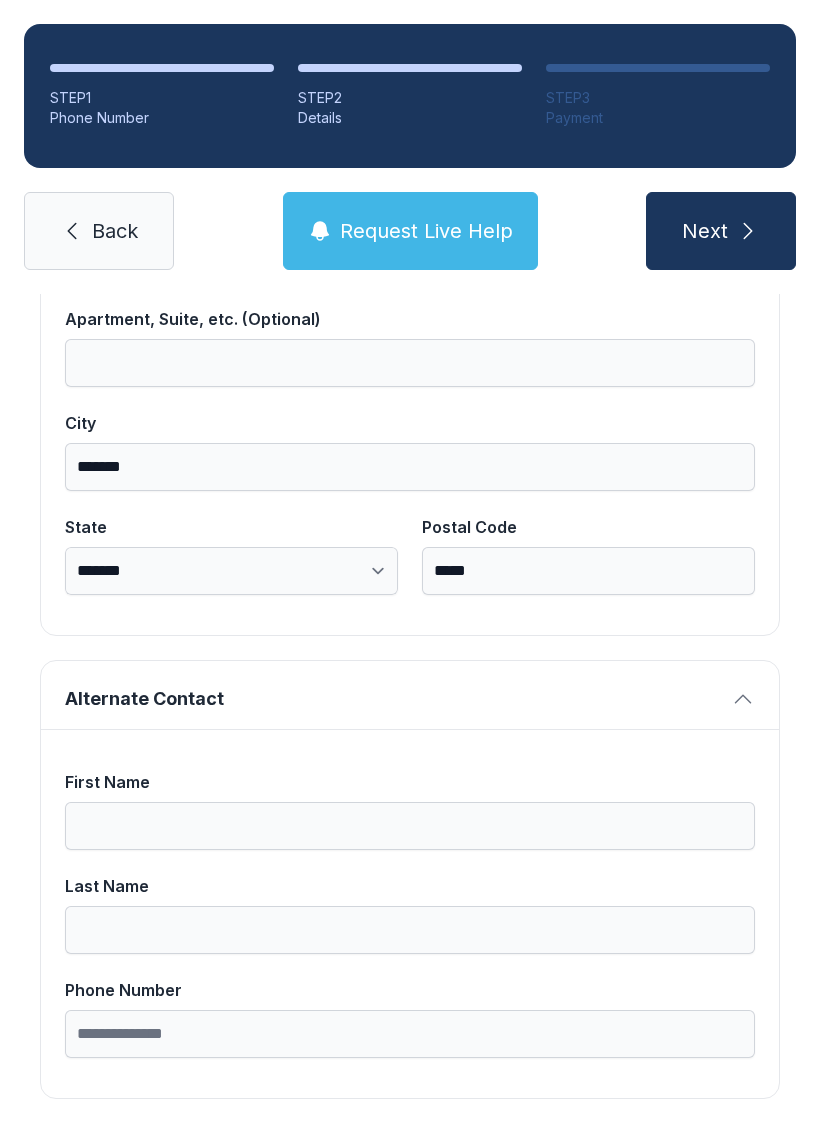 scroll, scrollTop: 1269, scrollLeft: 0, axis: vertical 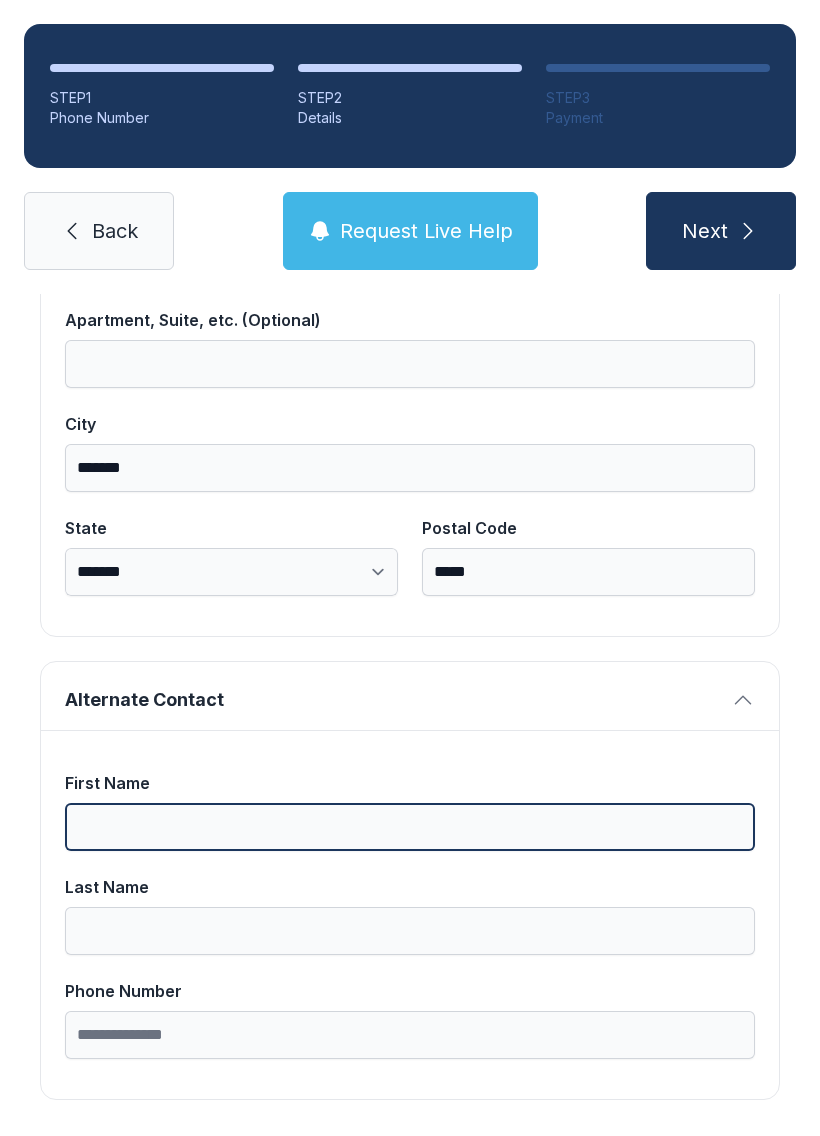 click on "First Name" at bounding box center [410, 827] 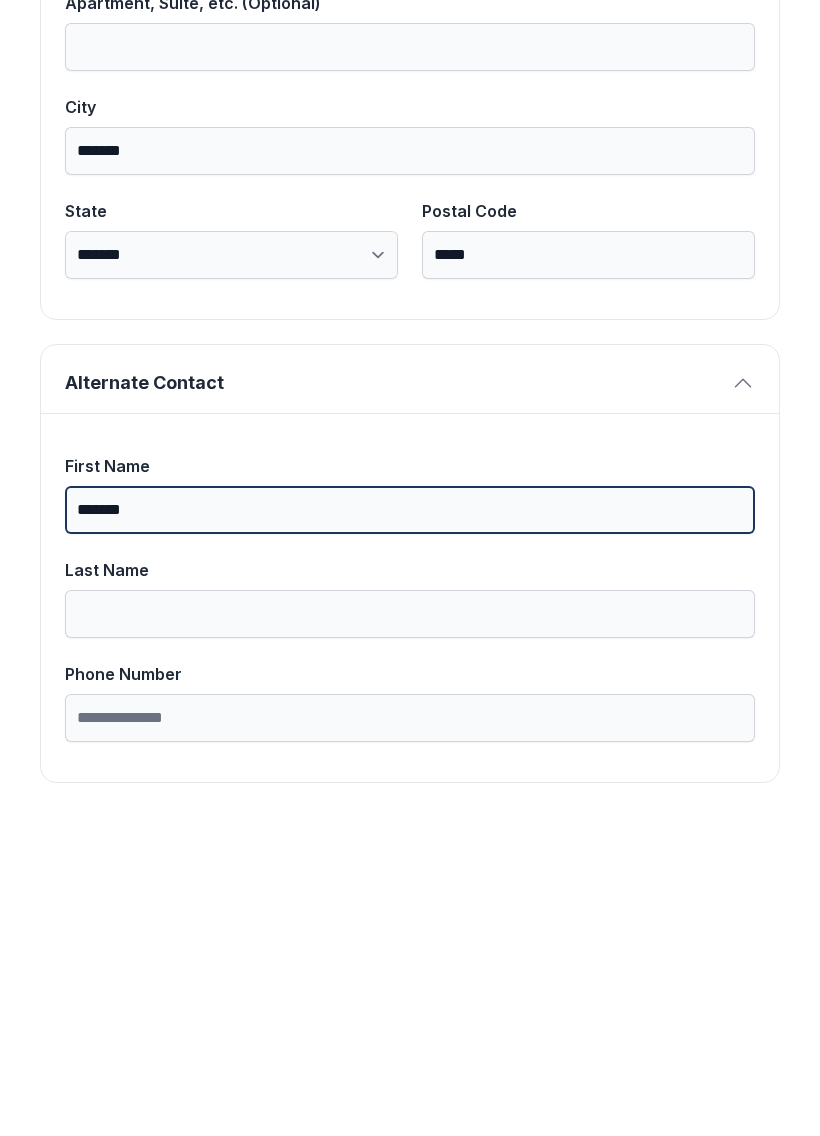 type on "*******" 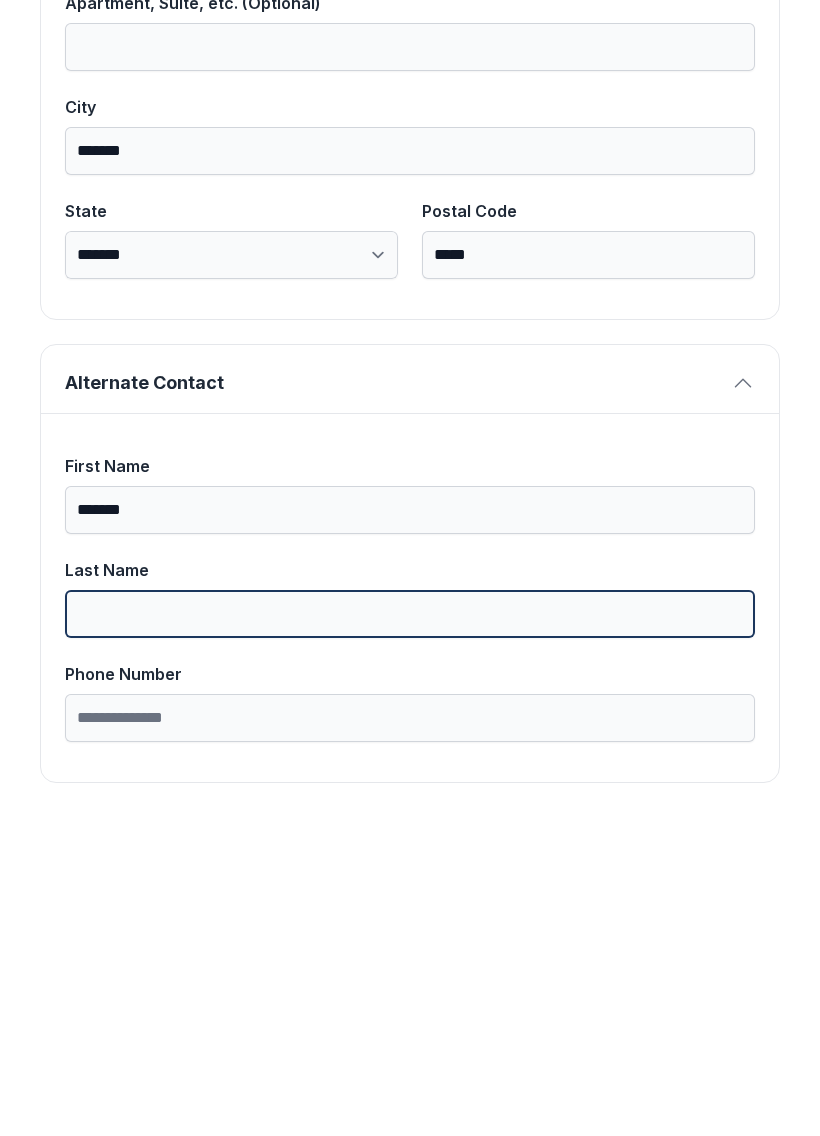 click on "Last Name" at bounding box center [410, 931] 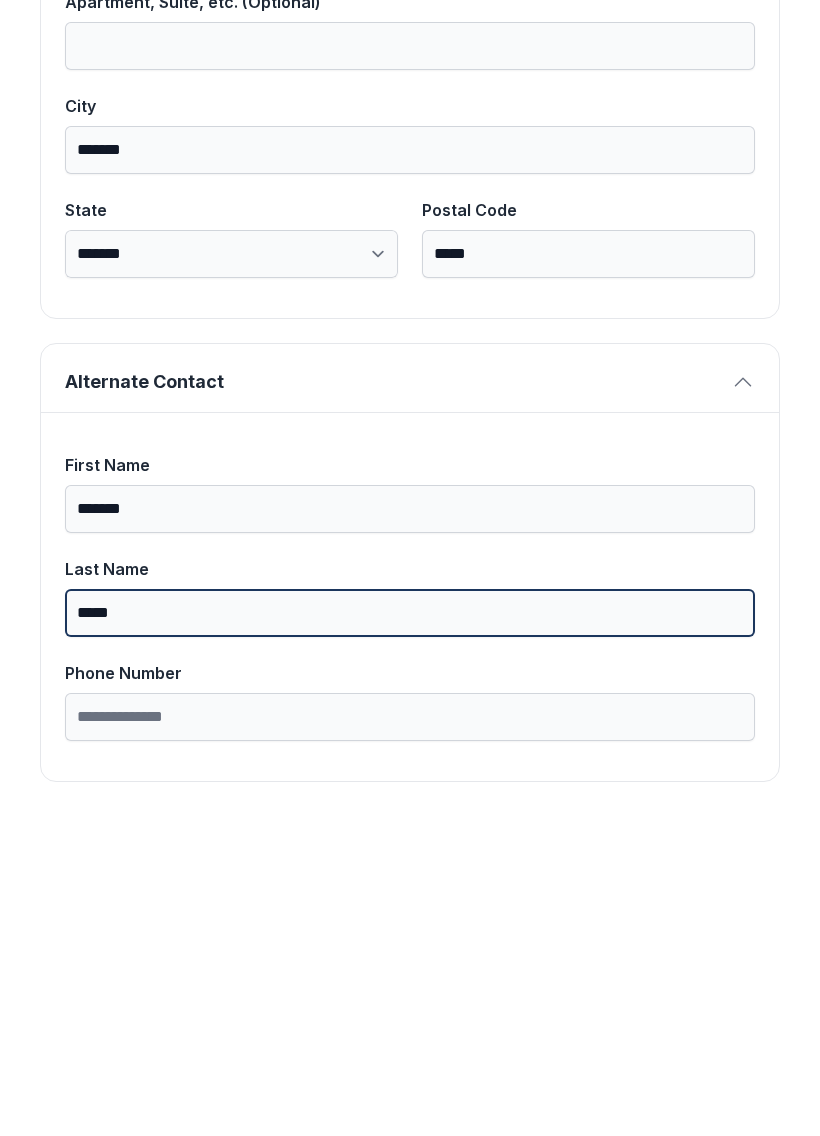 scroll, scrollTop: 1269, scrollLeft: 0, axis: vertical 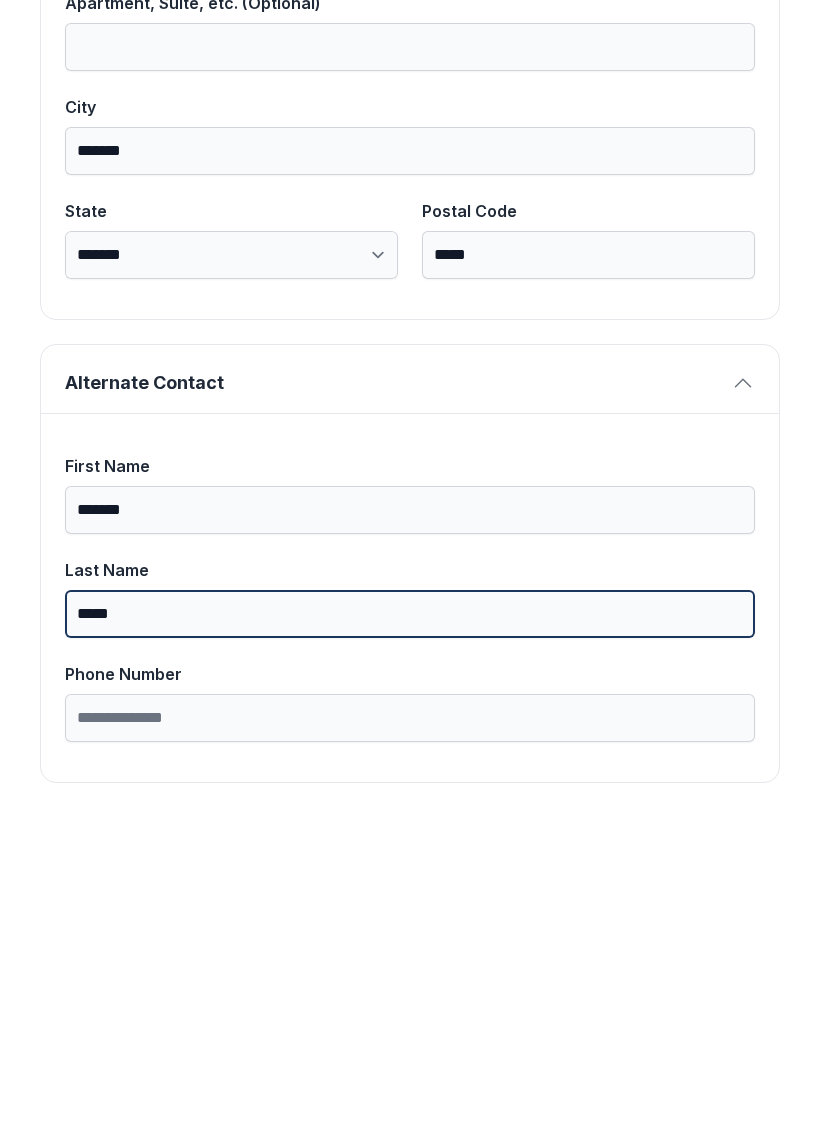 type on "*****" 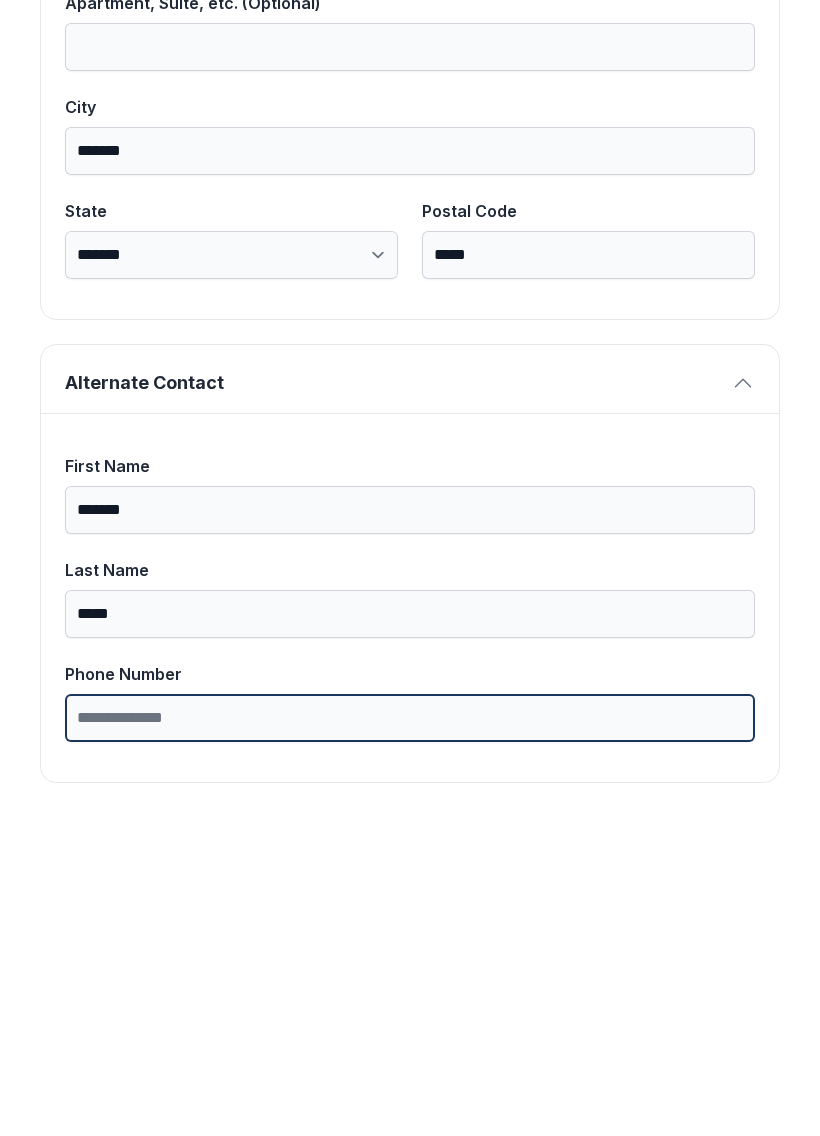 click on "Phone Number" at bounding box center (410, 1035) 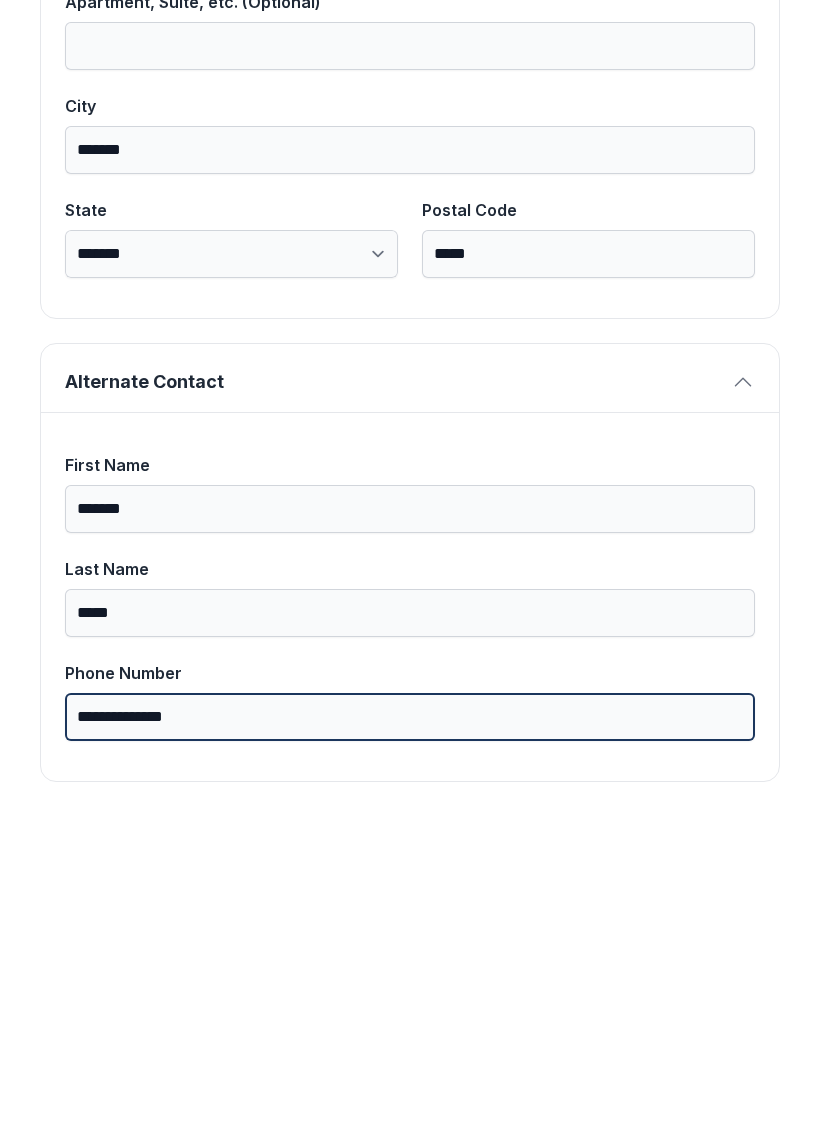 scroll, scrollTop: 1269, scrollLeft: 0, axis: vertical 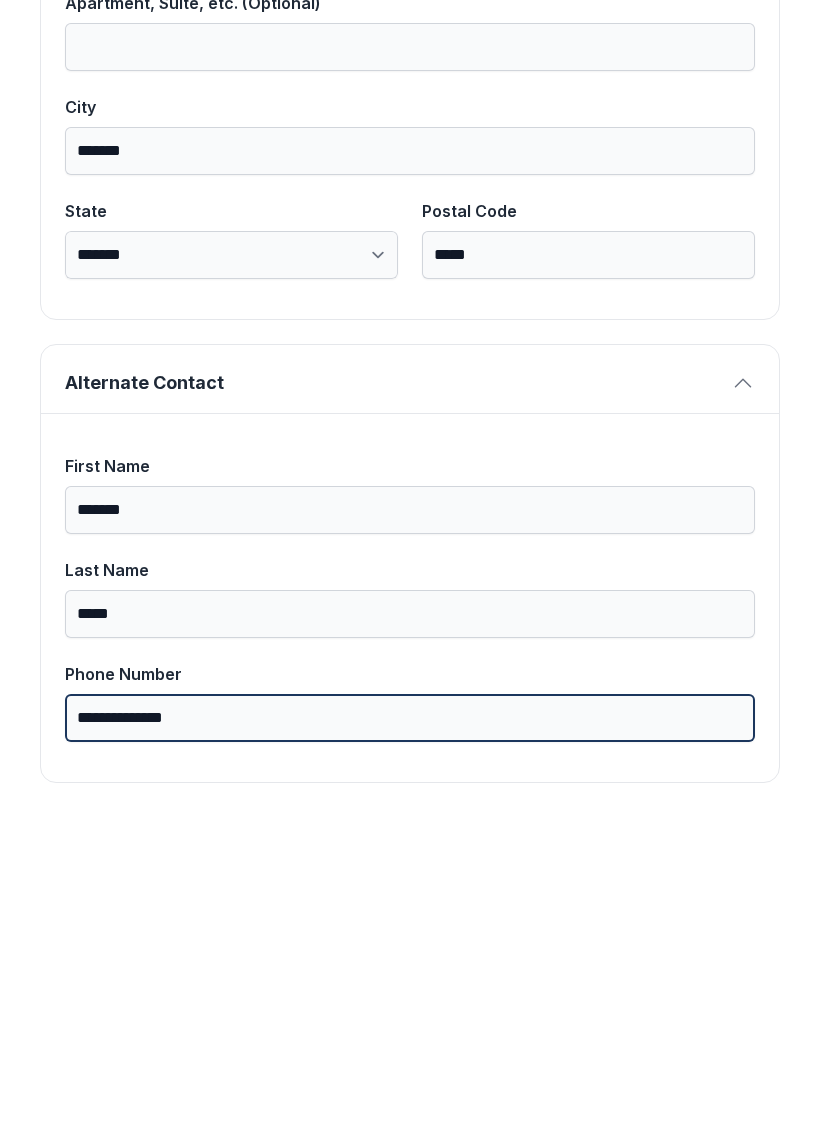 type on "**********" 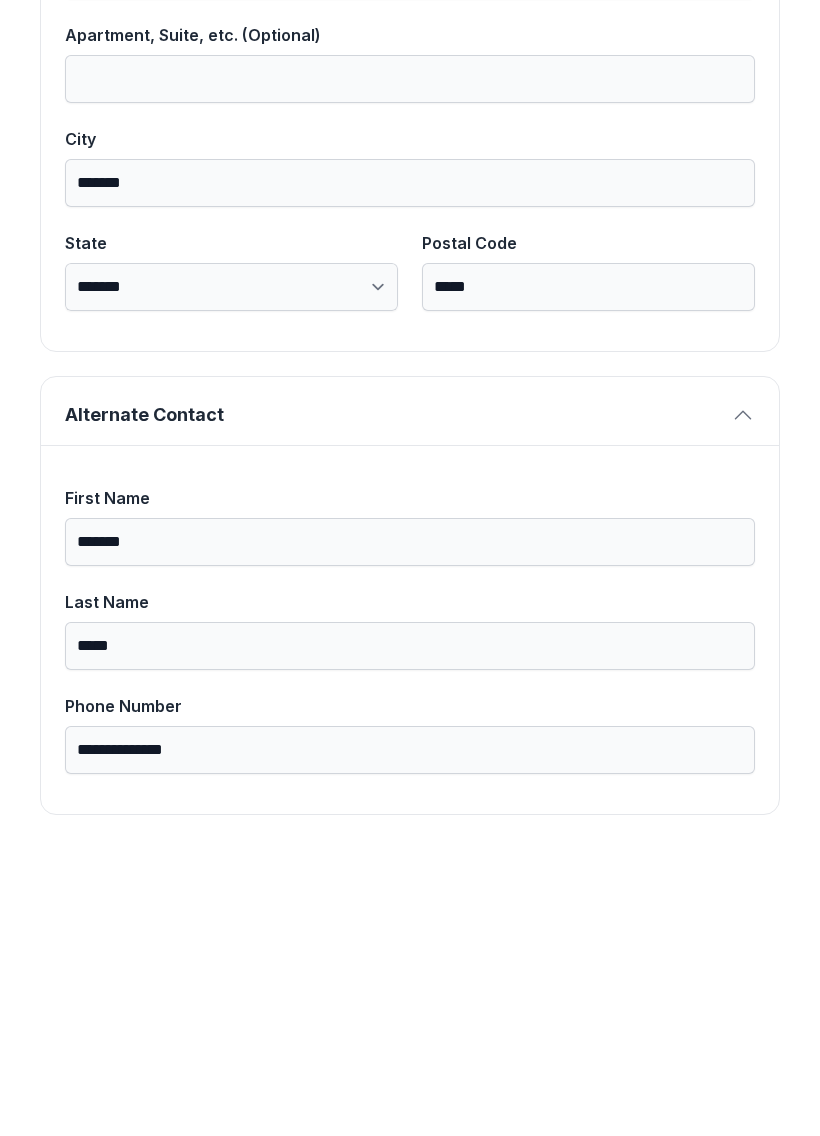 click on "Next" at bounding box center (721, 231) 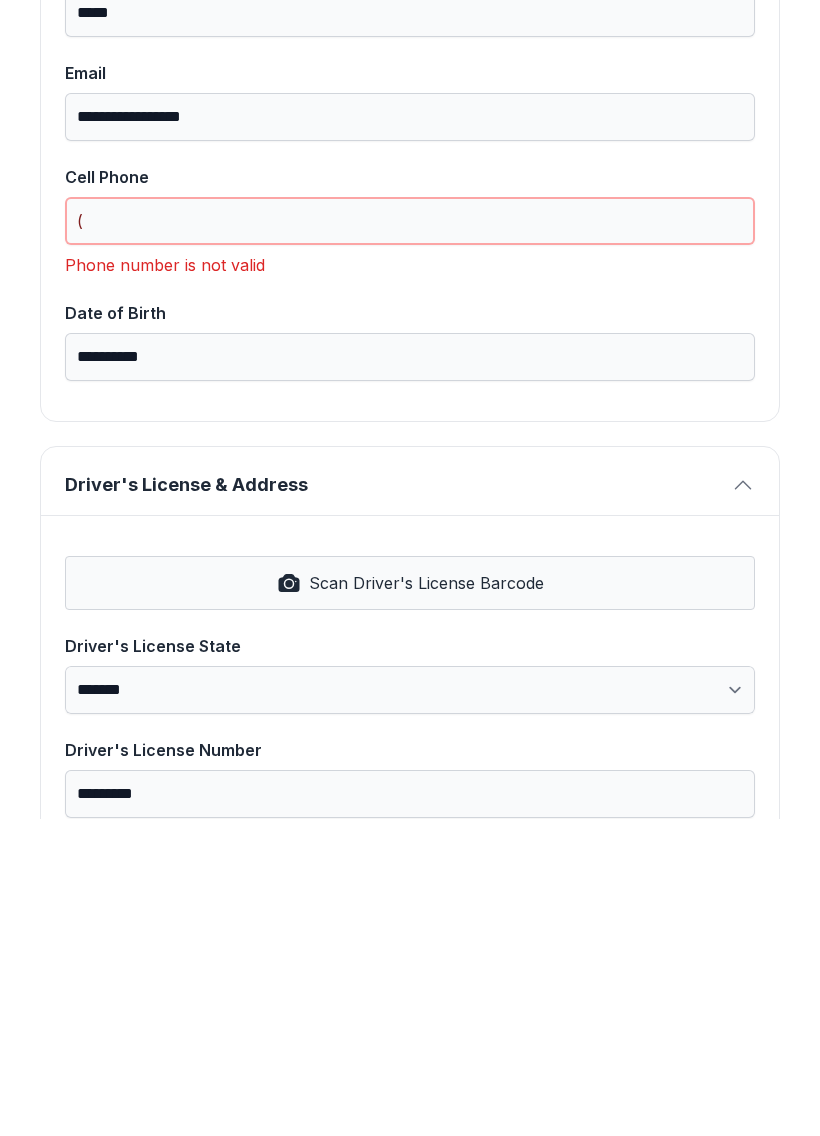 scroll, scrollTop: 336, scrollLeft: 0, axis: vertical 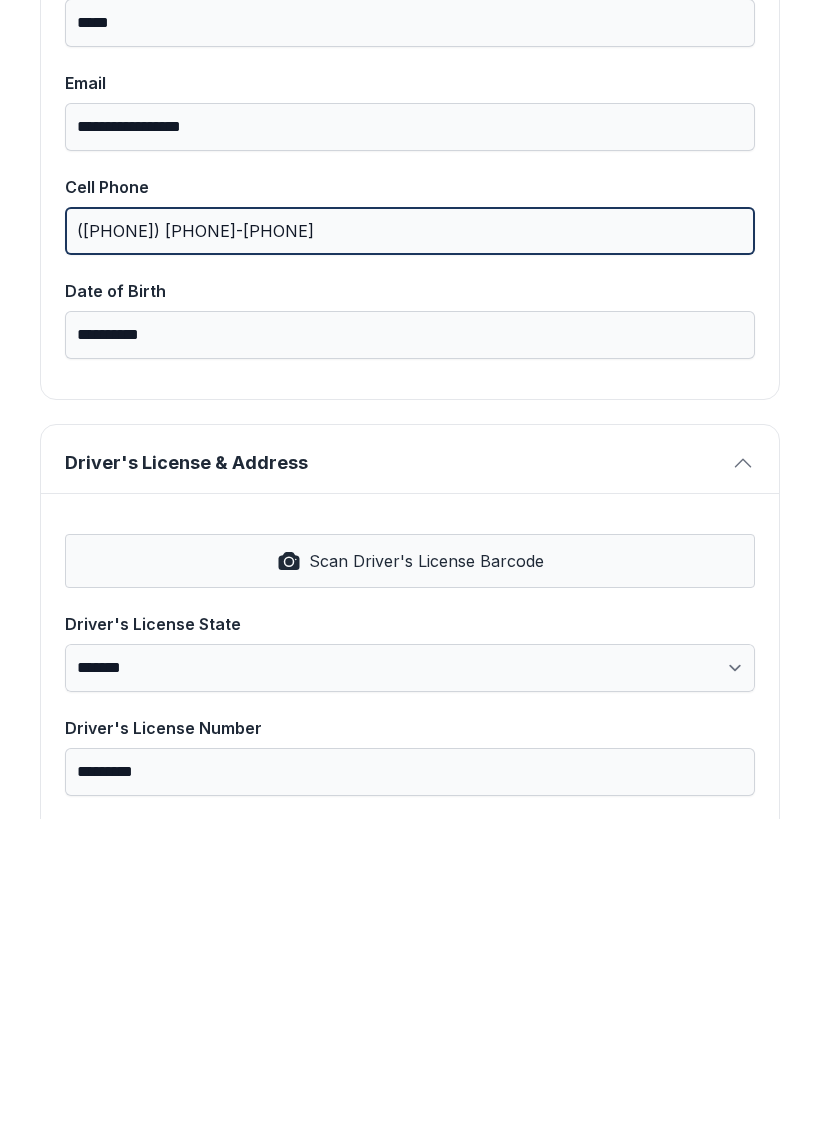 type on "([PHONE]) [PHONE]-[PHONE]" 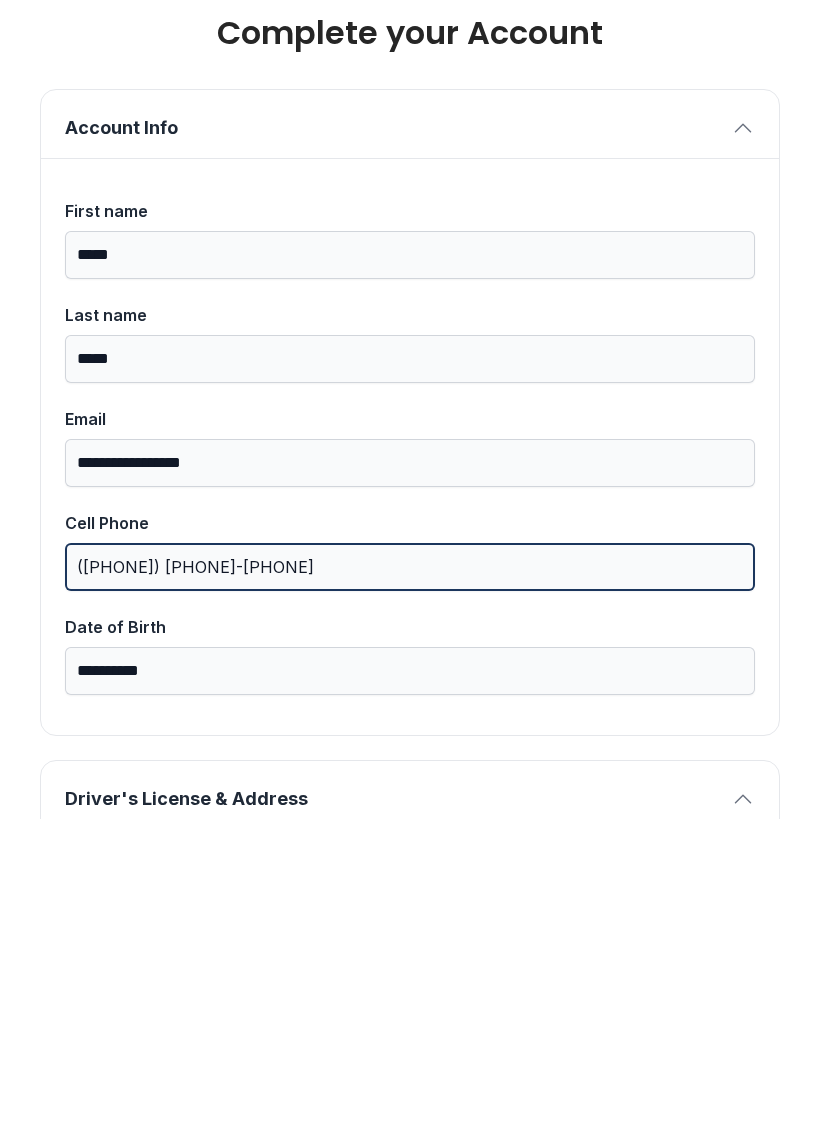 scroll, scrollTop: 0, scrollLeft: 0, axis: both 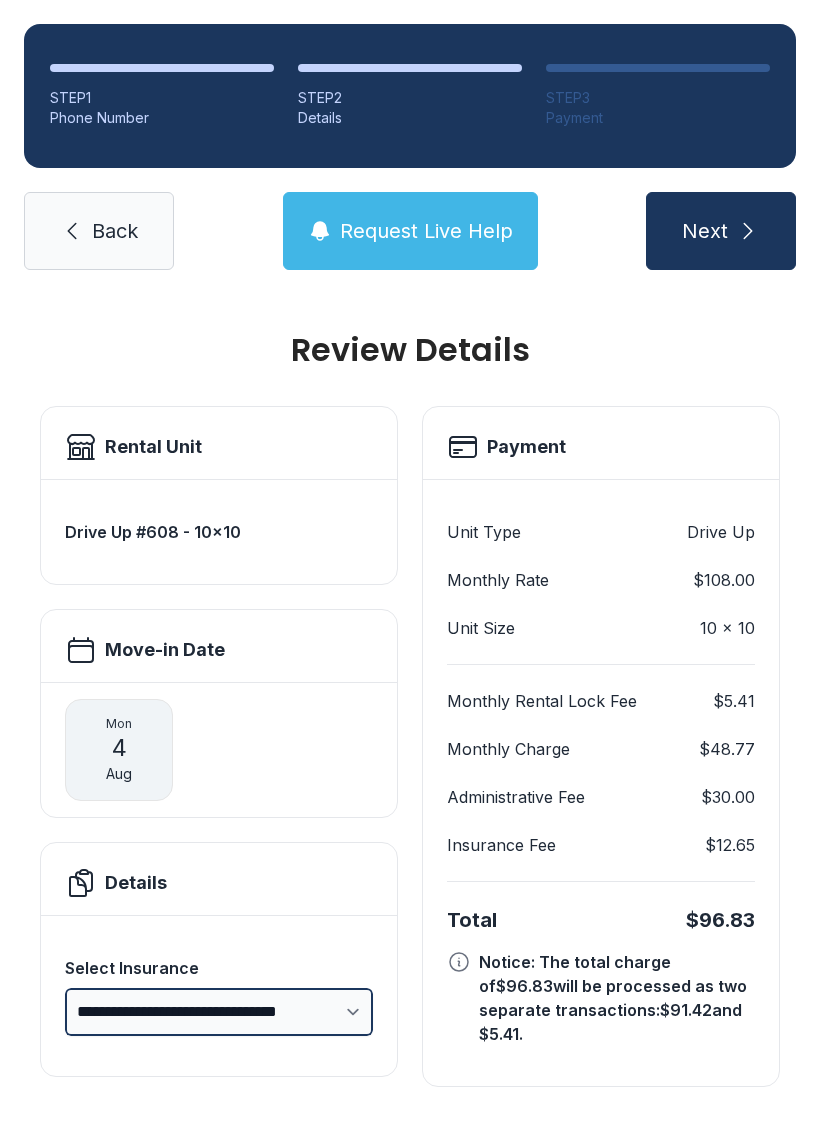 click on "**********" at bounding box center (219, 1012) 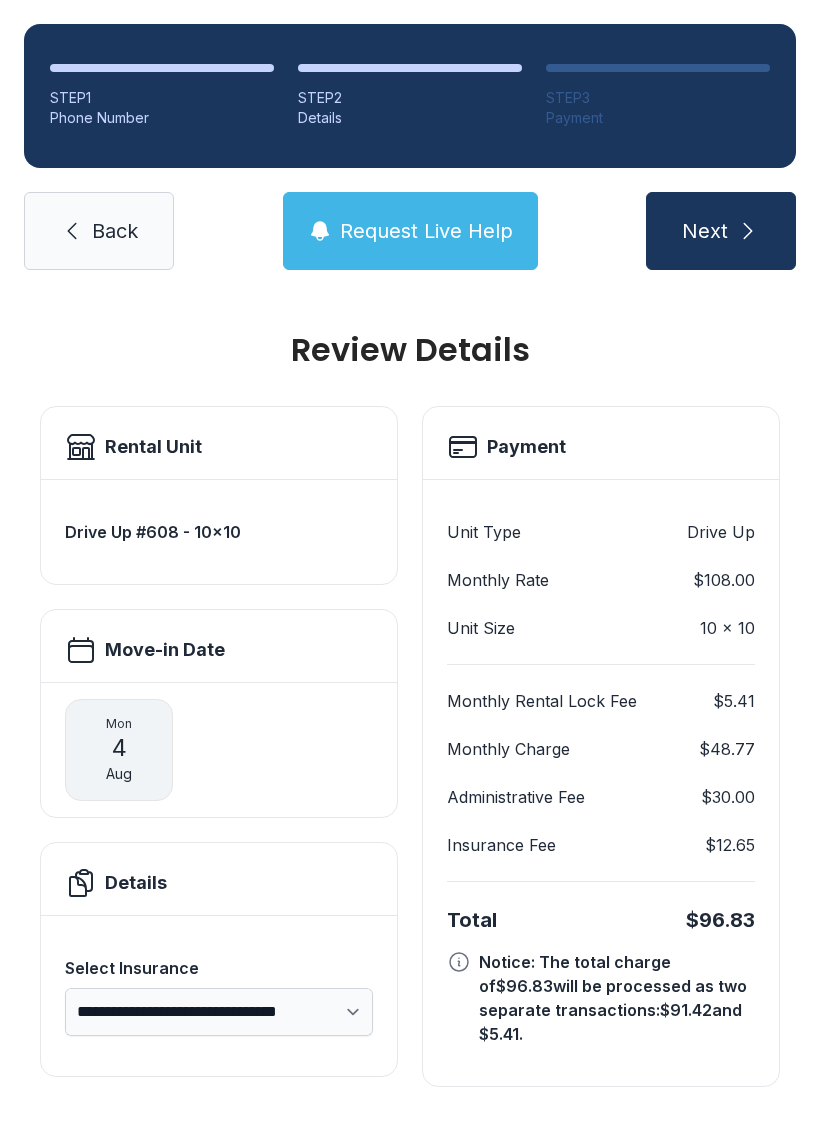 click on "Next" at bounding box center (705, 231) 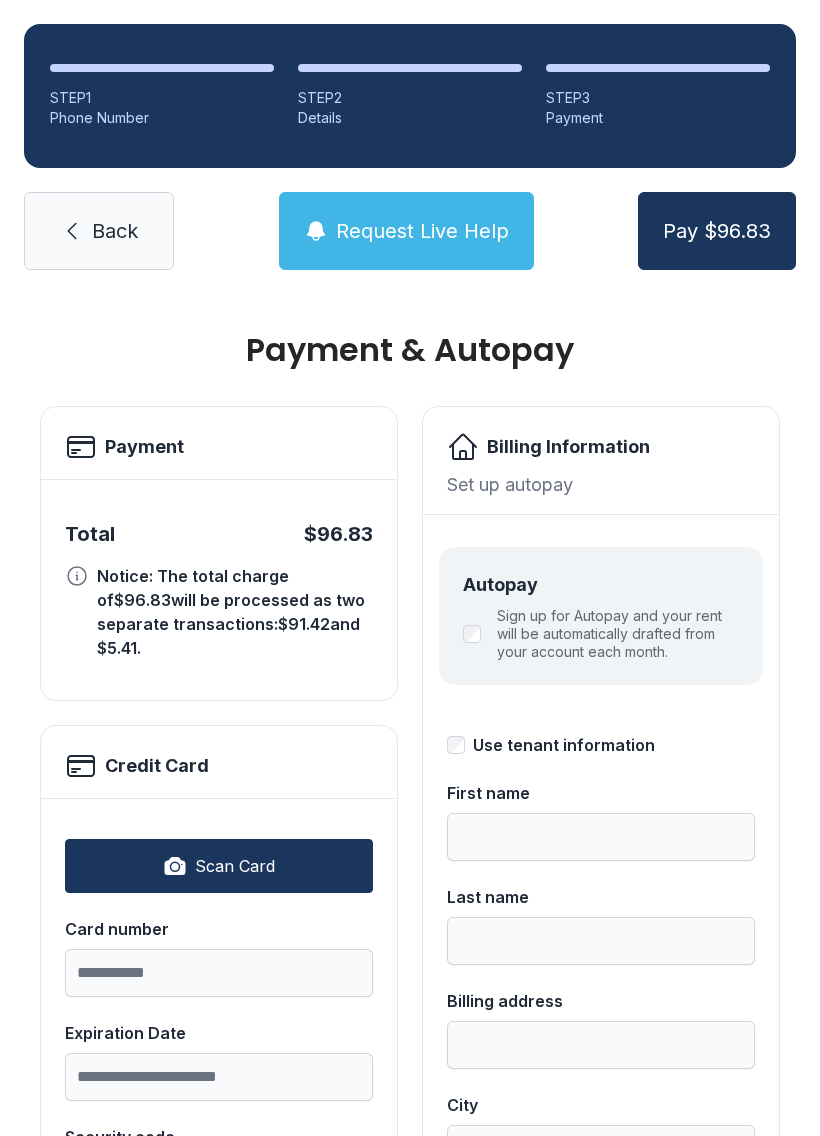scroll, scrollTop: 0, scrollLeft: 0, axis: both 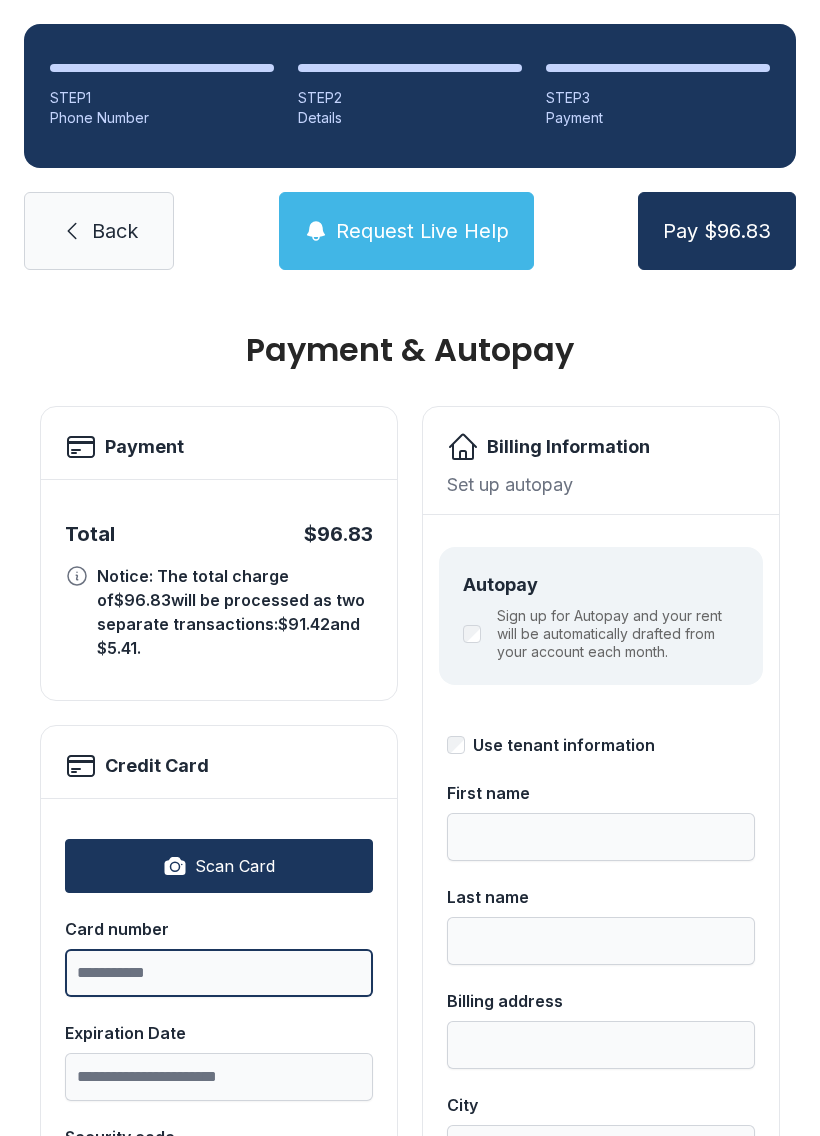 click on "Card number" at bounding box center (219, 973) 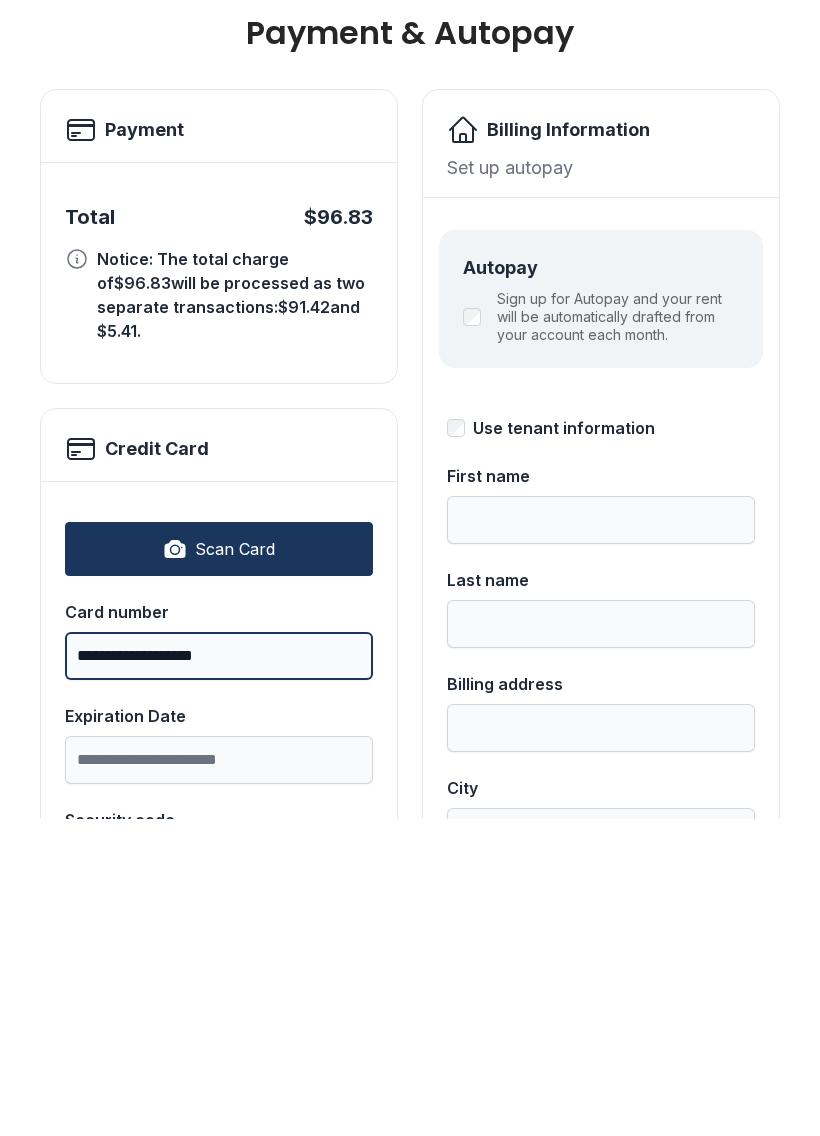type on "**********" 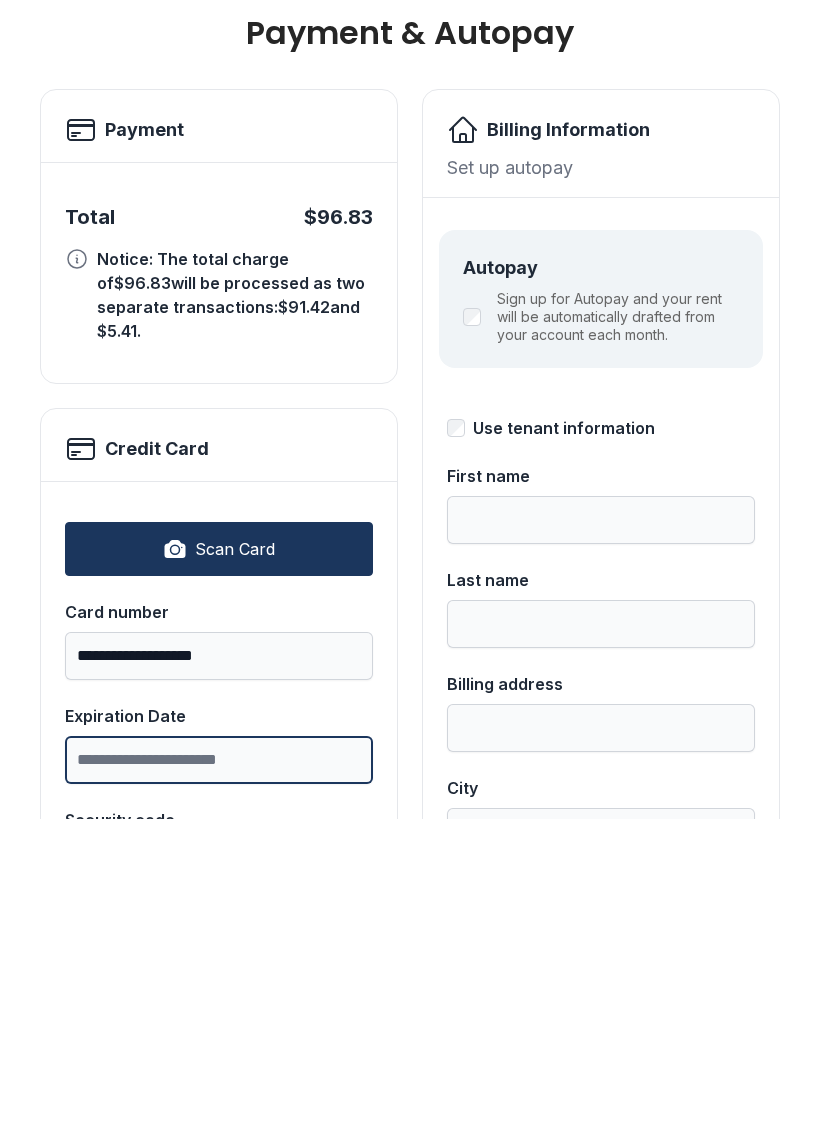click on "Expiration Date" at bounding box center [219, 1077] 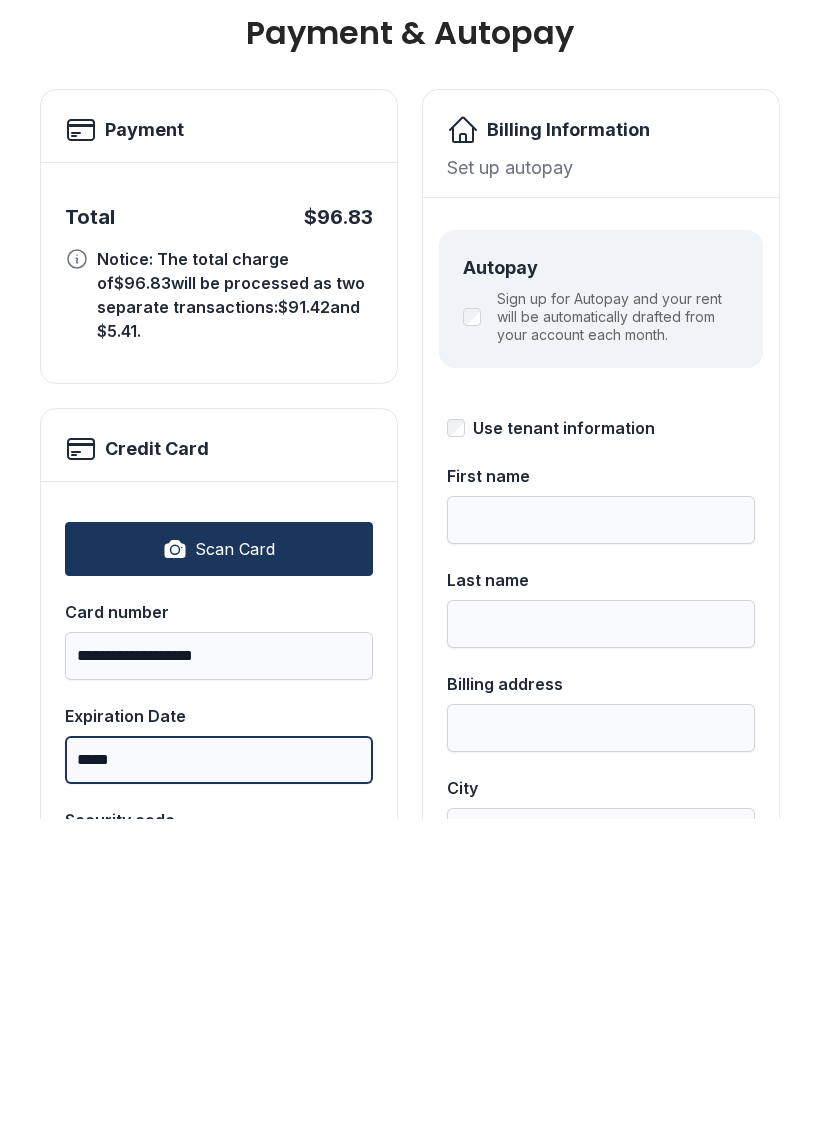 type on "*****" 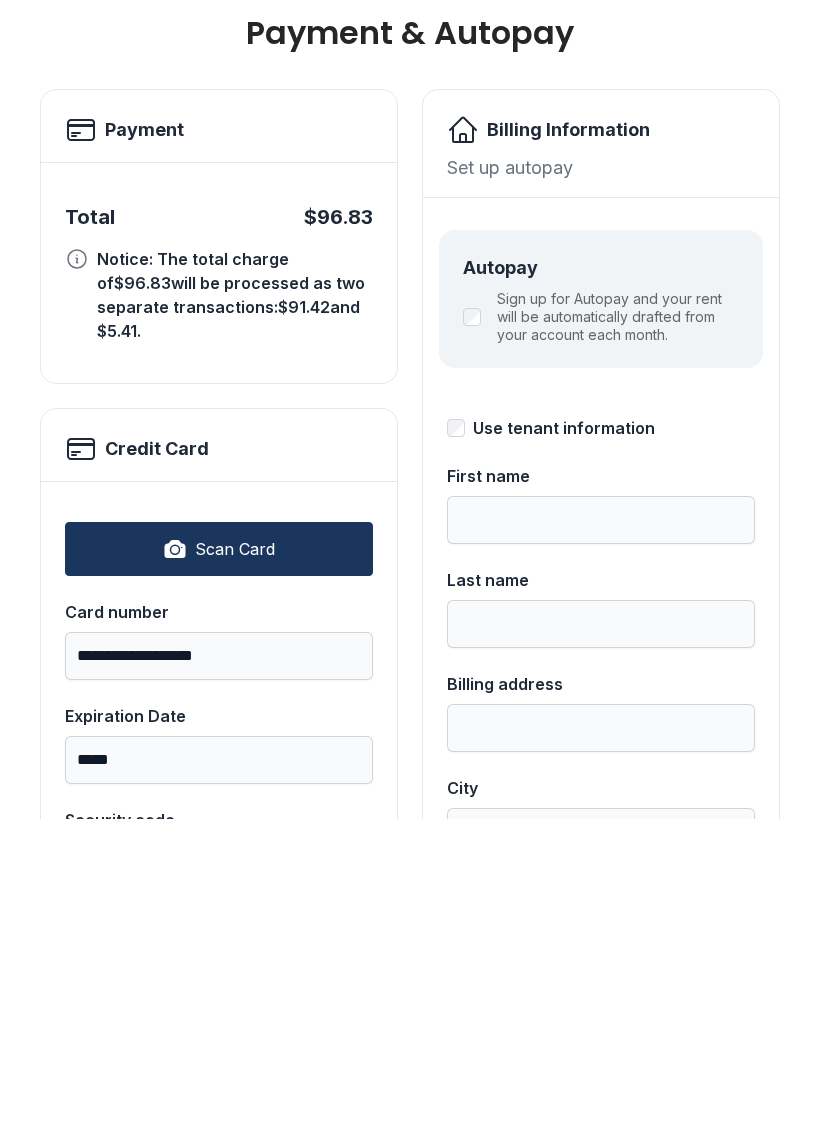 click on "Security code" at bounding box center (219, 1181) 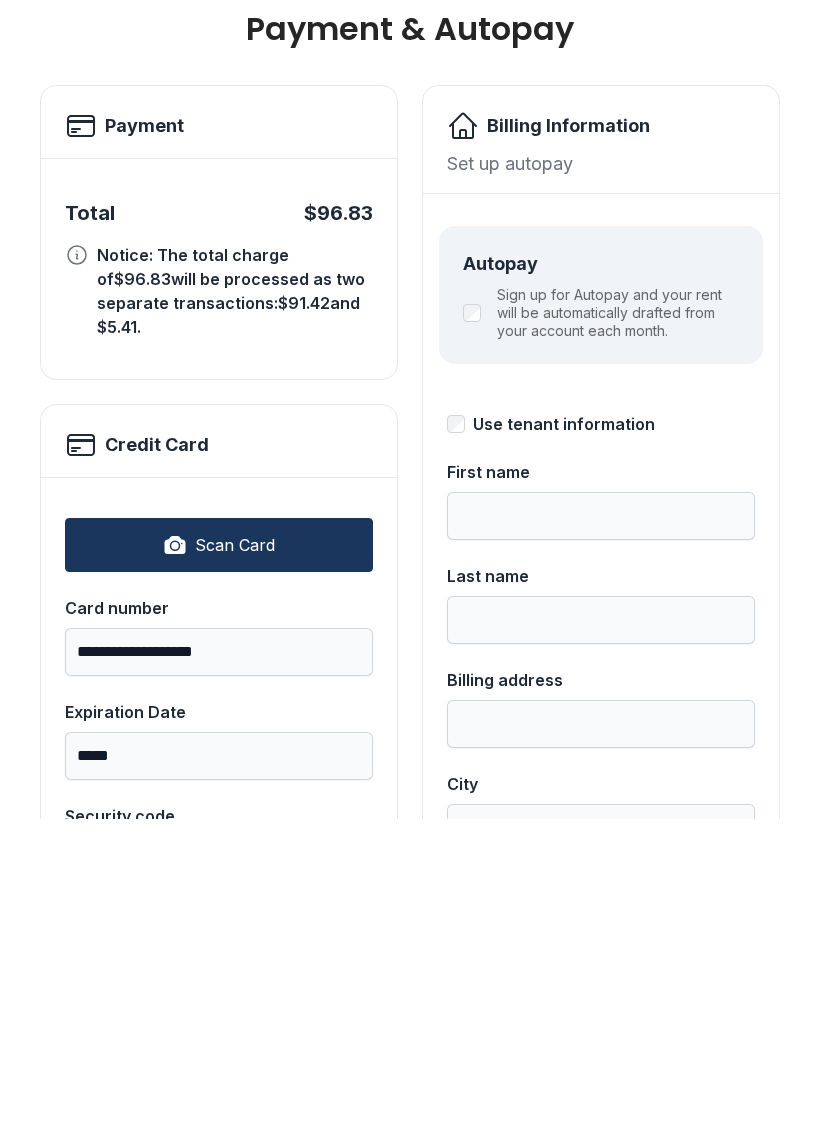 scroll, scrollTop: 3, scrollLeft: 0, axis: vertical 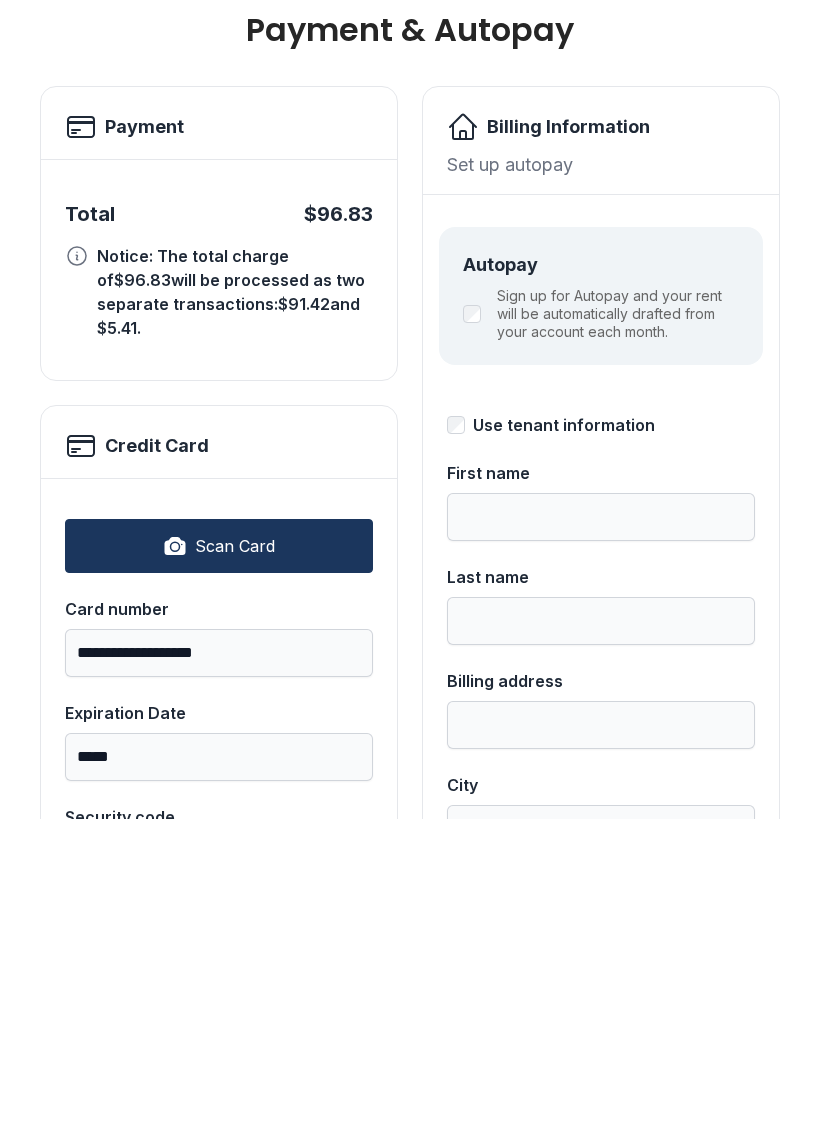 type on "***" 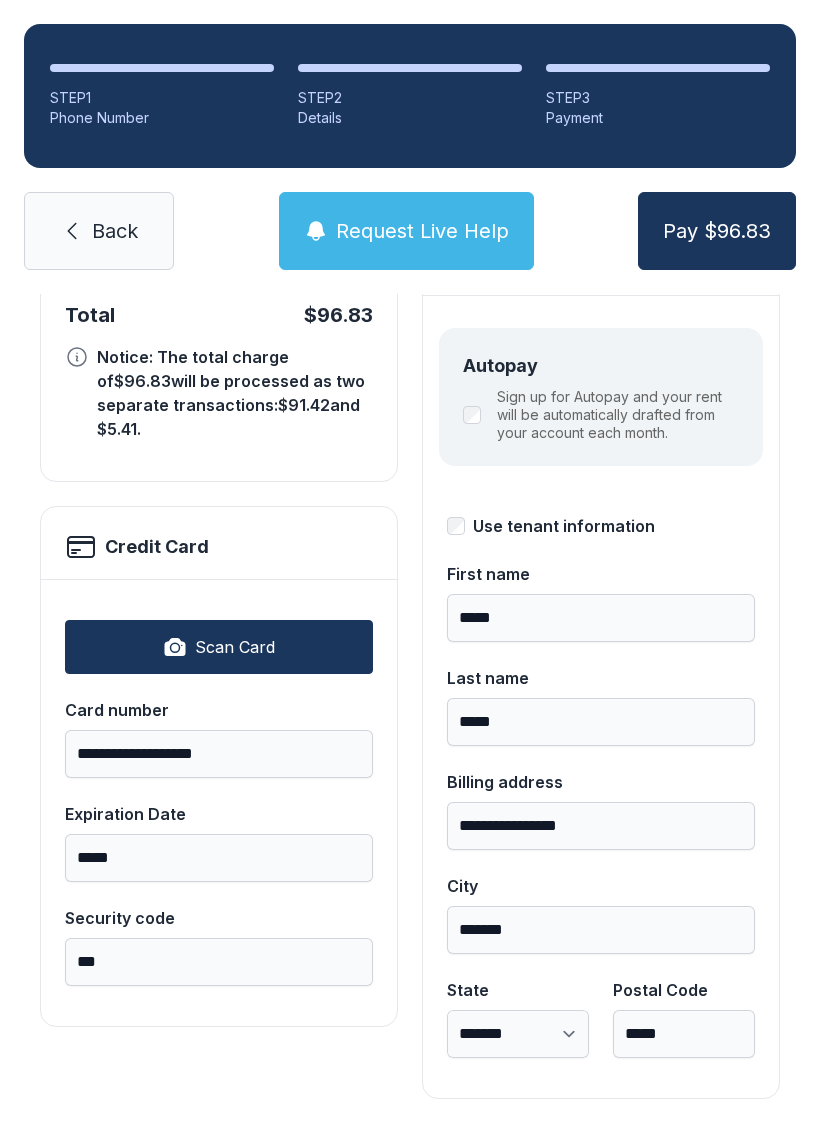 scroll, scrollTop: 218, scrollLeft: 0, axis: vertical 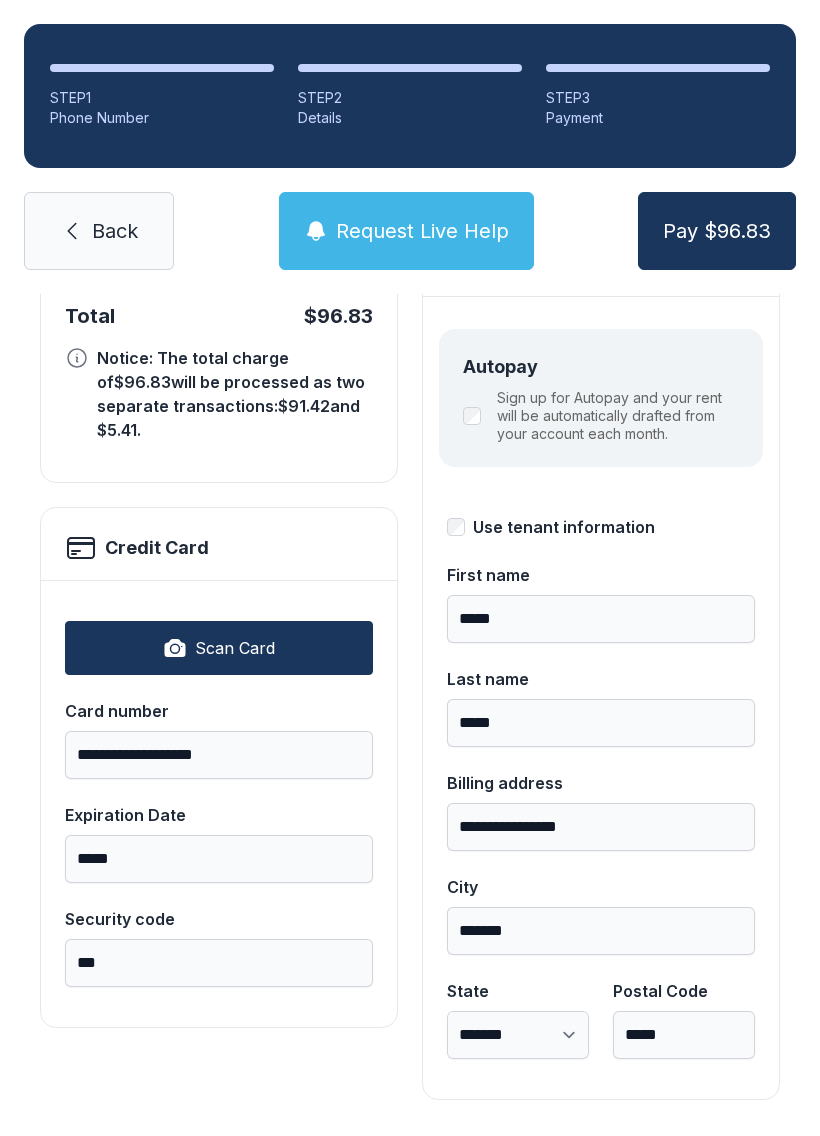 click on "Pay $96.83" at bounding box center (717, 231) 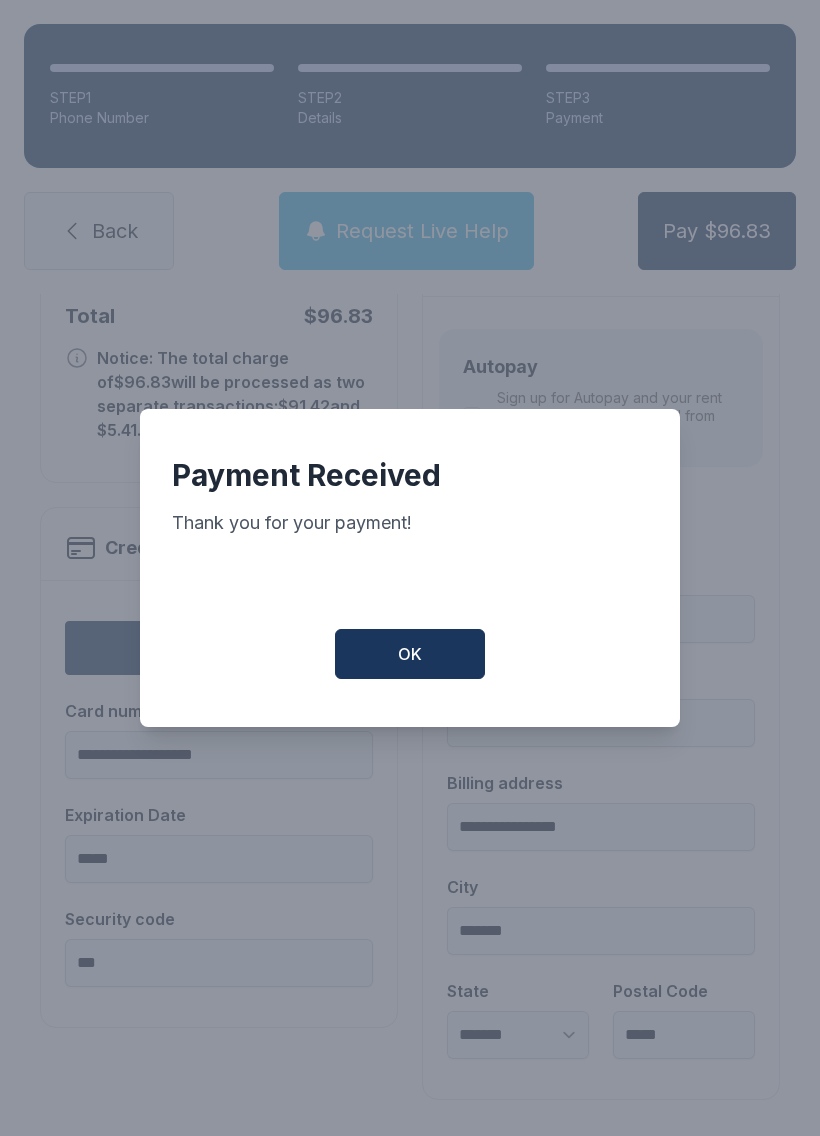 click on "OK" at bounding box center (410, 654) 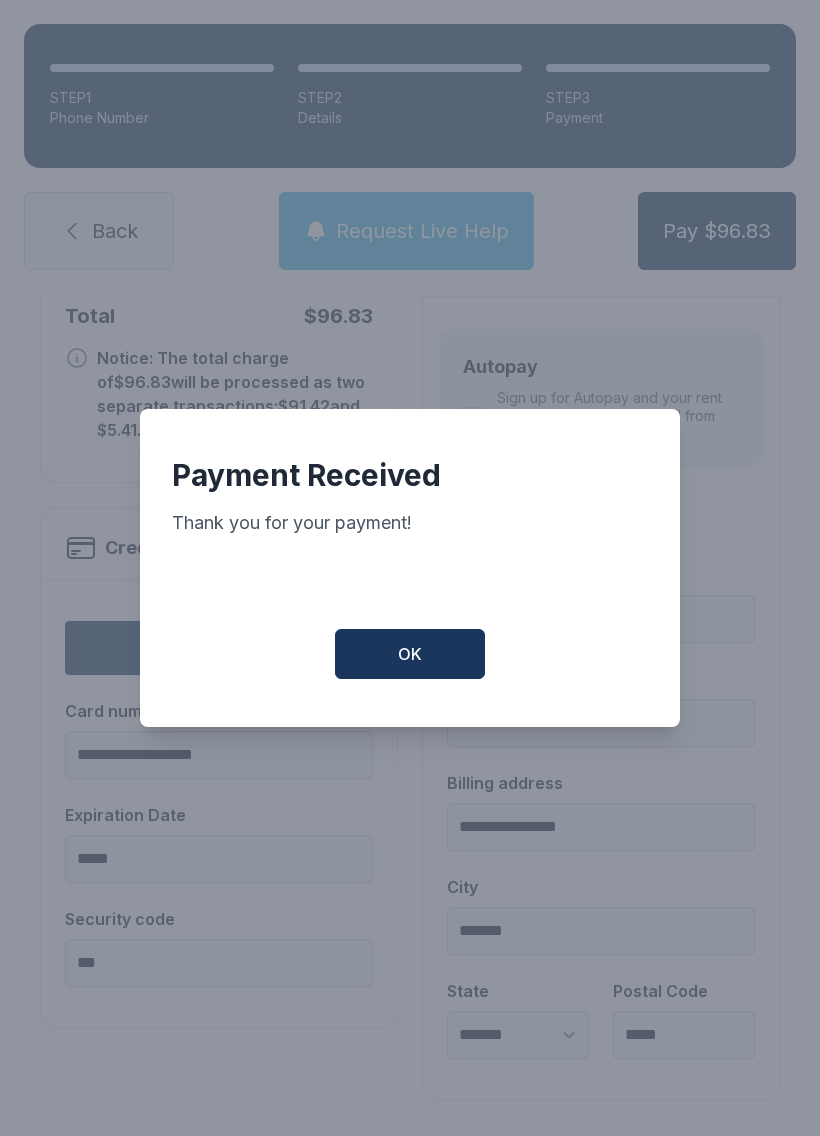 scroll, scrollTop: 0, scrollLeft: 0, axis: both 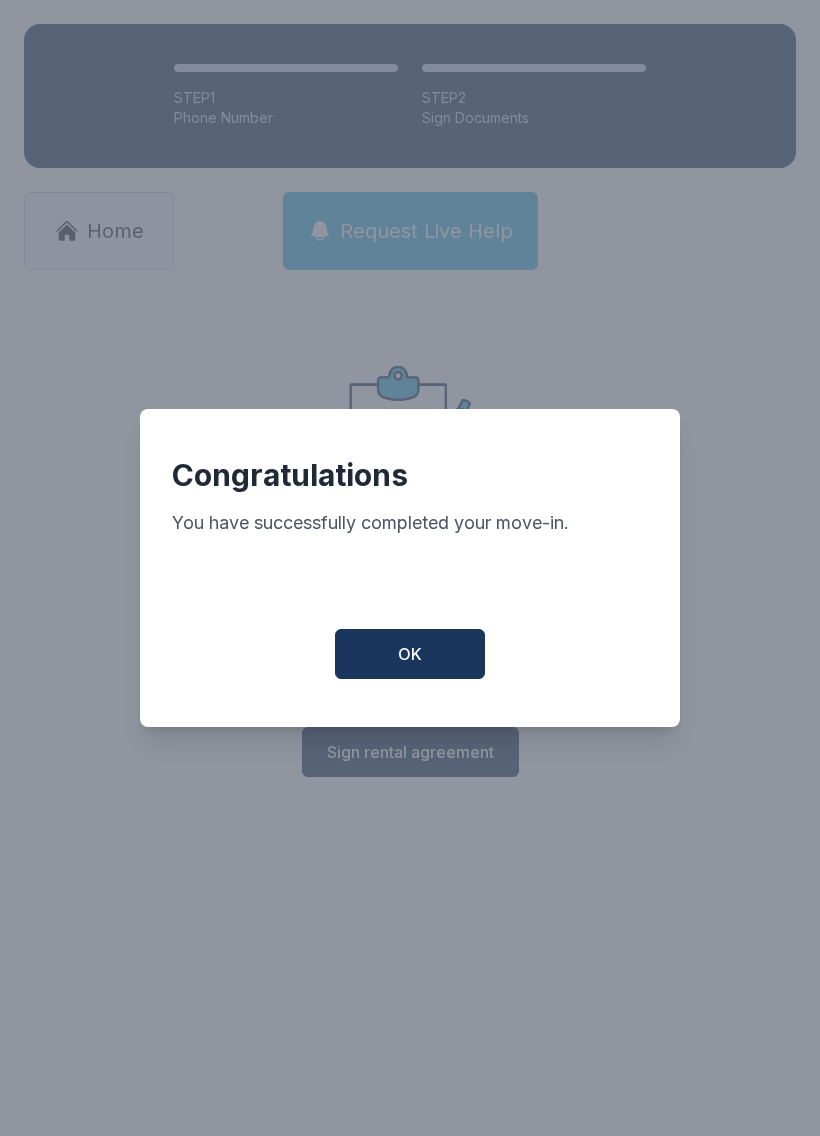 click on "OK" at bounding box center [410, 654] 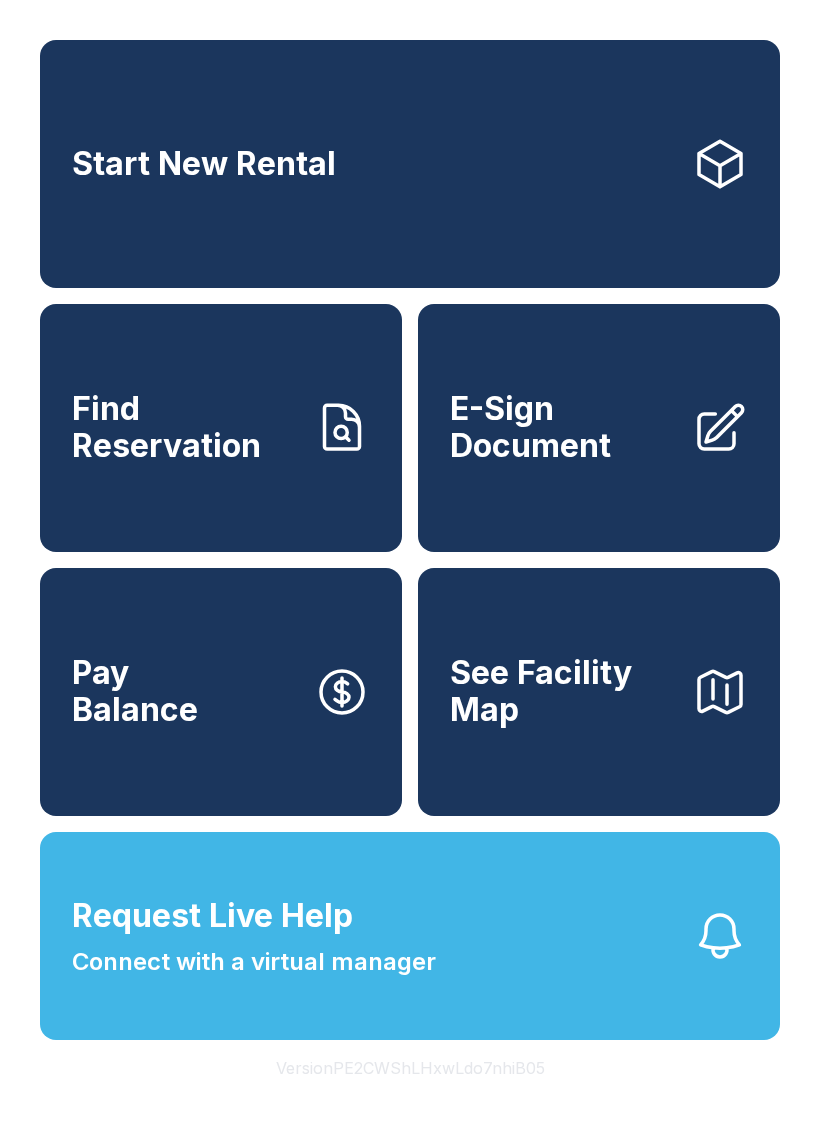 click on "Pay  Balance" at bounding box center (221, 692) 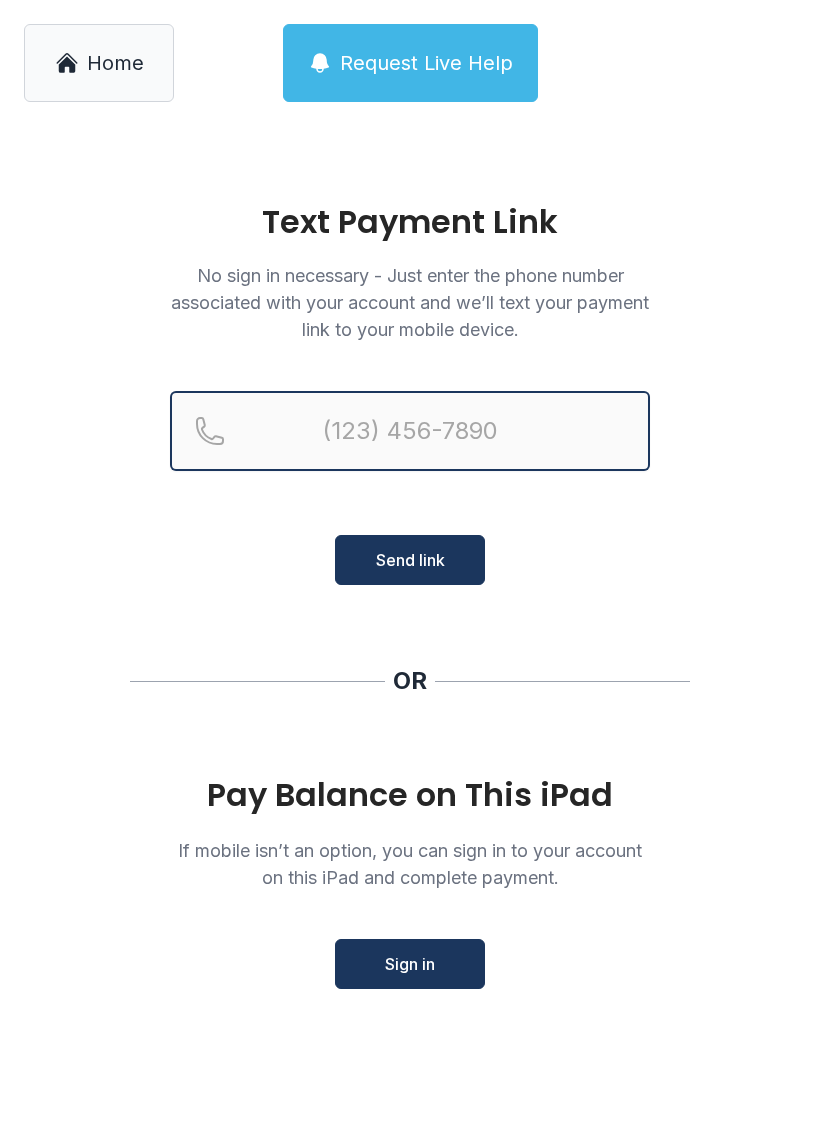 click at bounding box center (410, 431) 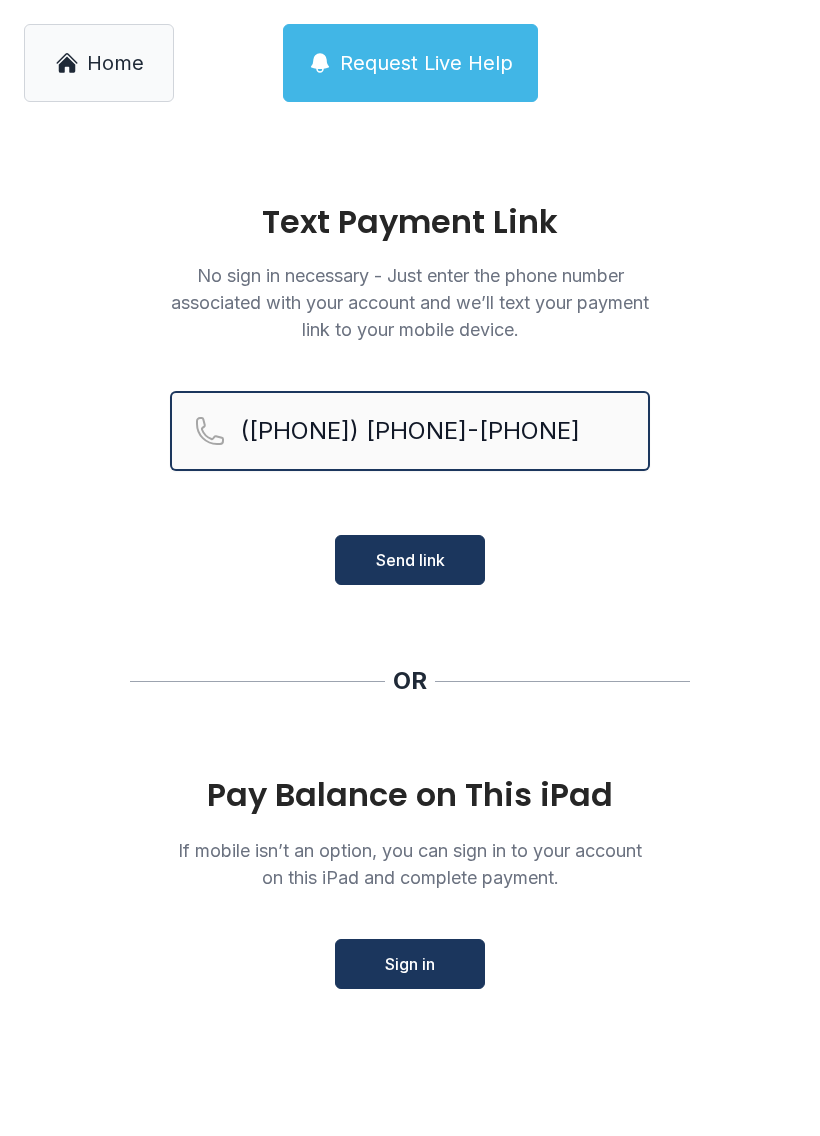 type on "([PHONE]) [PHONE]-[PHONE]" 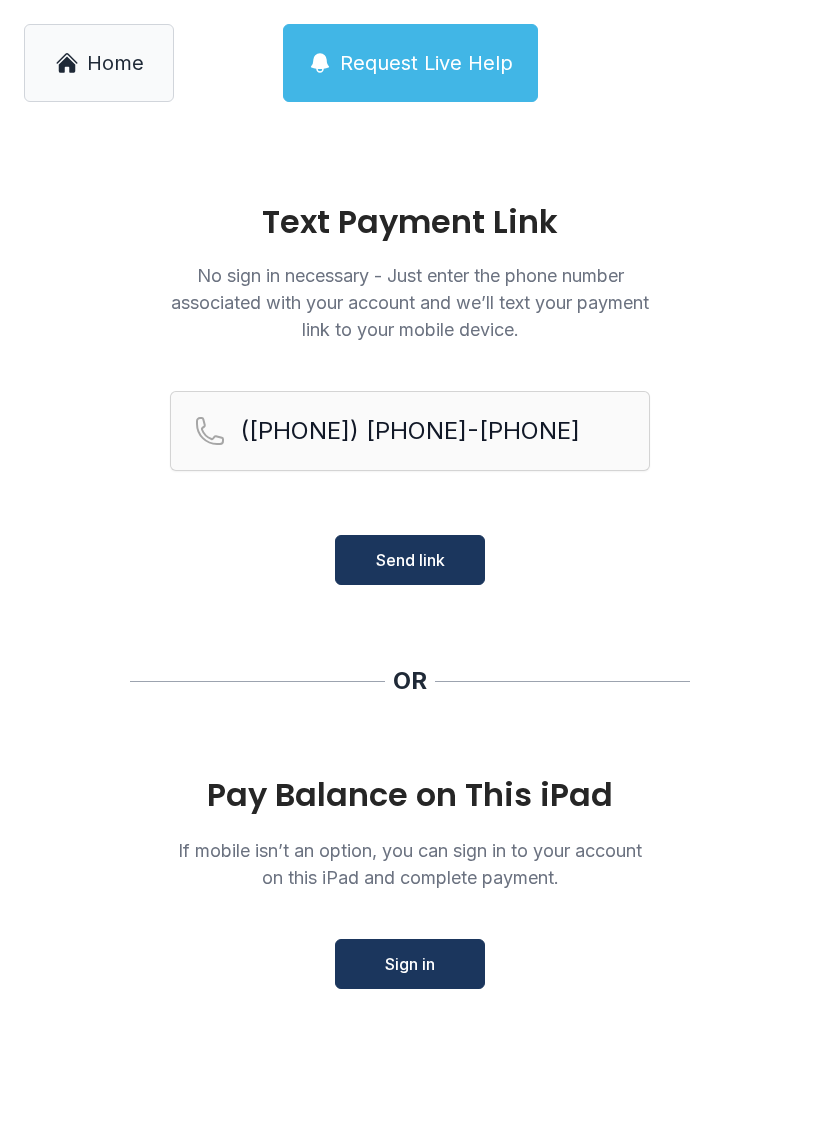 click on "Pay Balance on This iPad" at bounding box center [410, 795] 